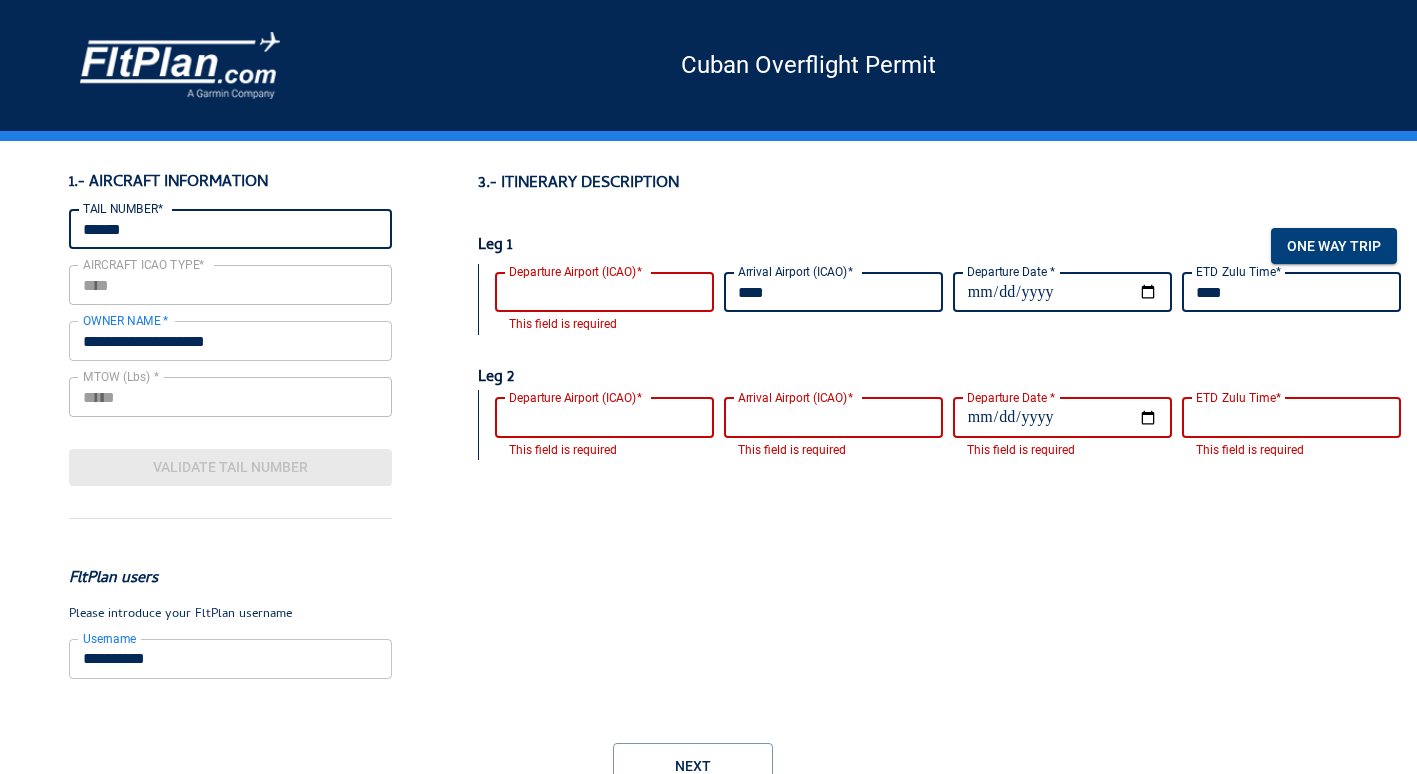 scroll, scrollTop: 0, scrollLeft: 0, axis: both 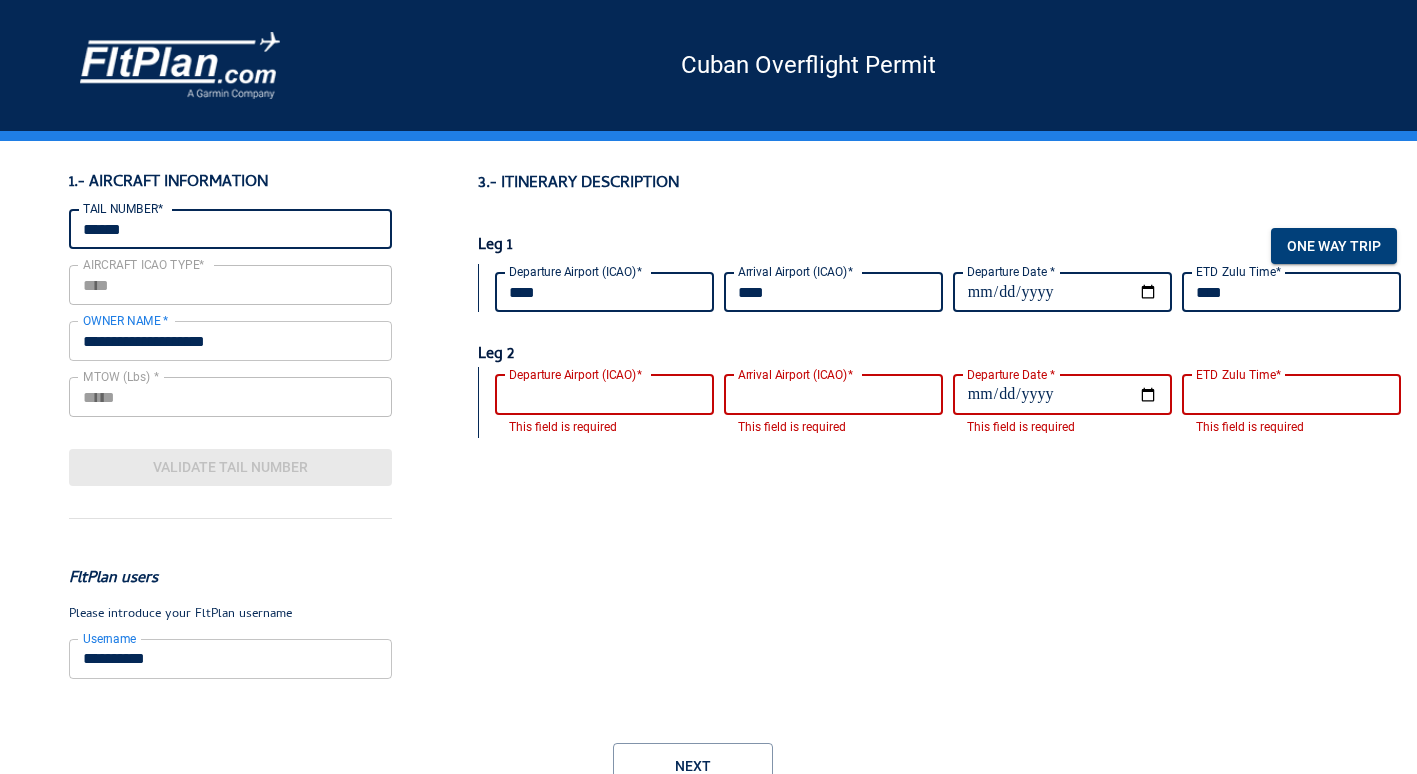type on "****" 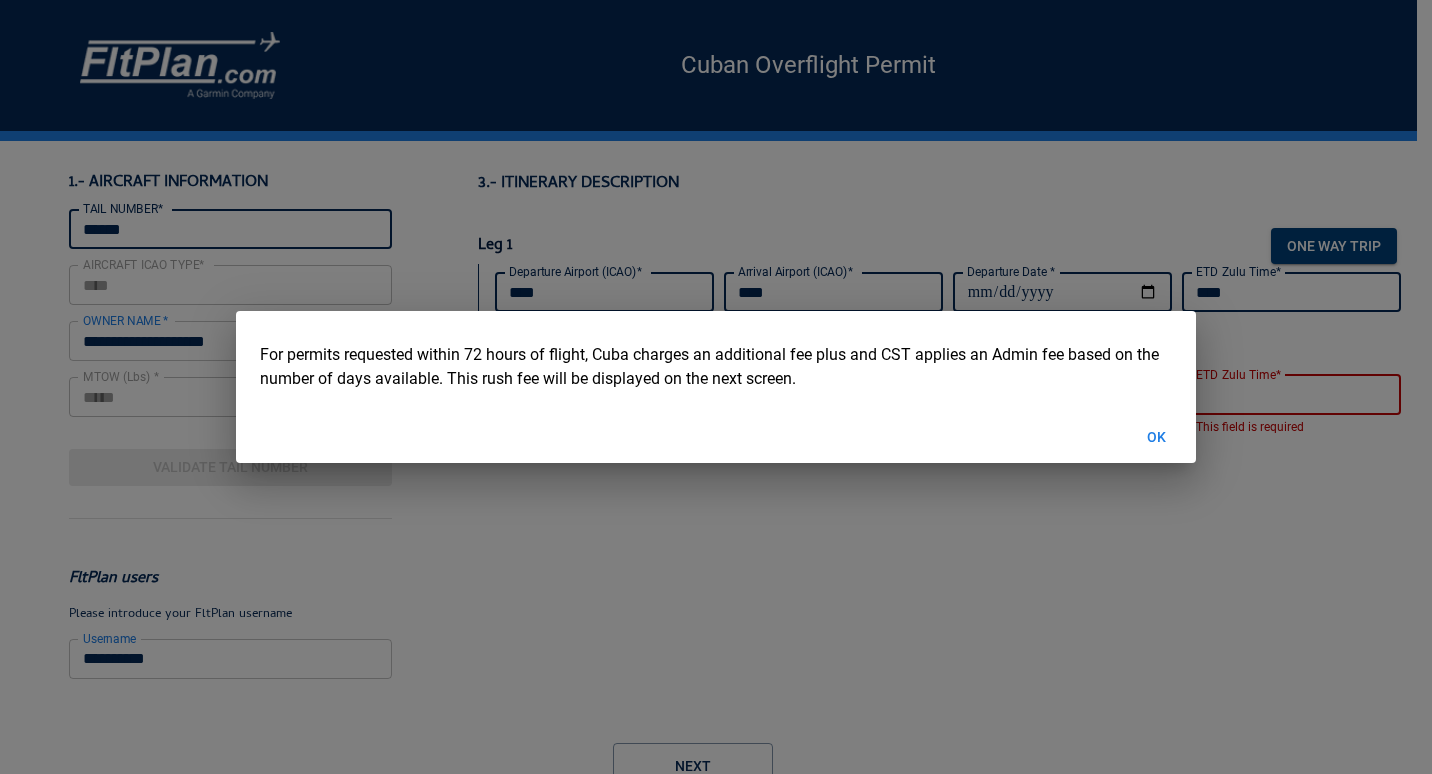 click on "OK" at bounding box center [1156, 437] 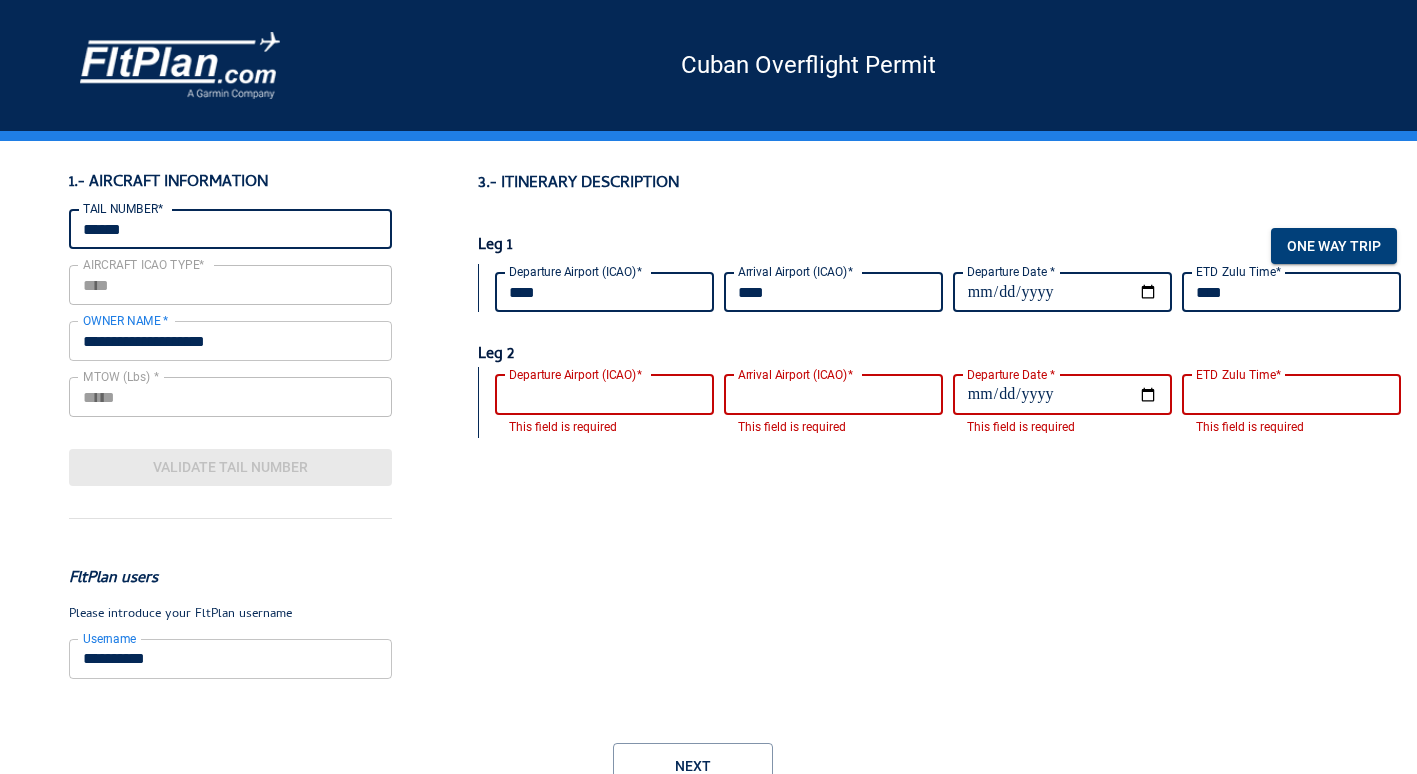 click on "Departure Airport (ICAO)*" at bounding box center (604, 395) 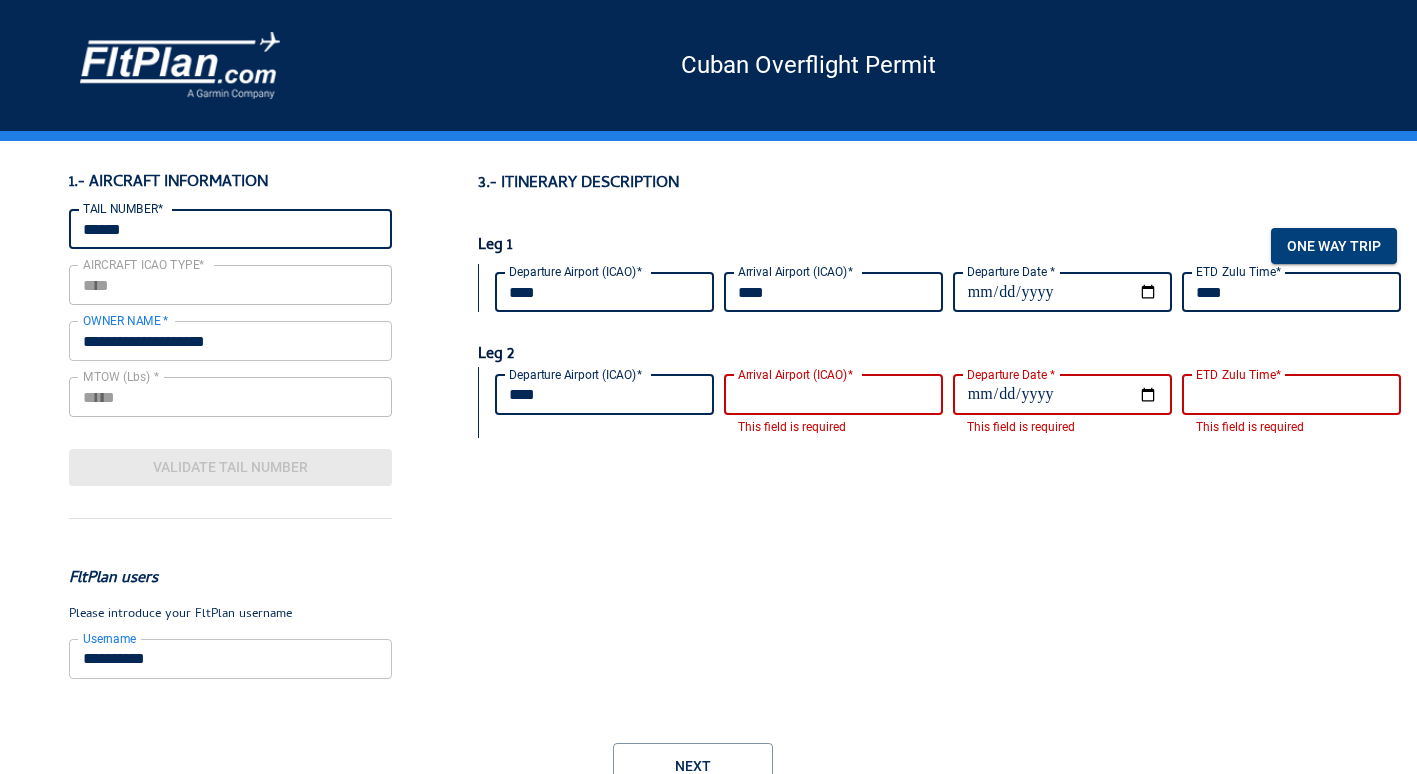 type on "****" 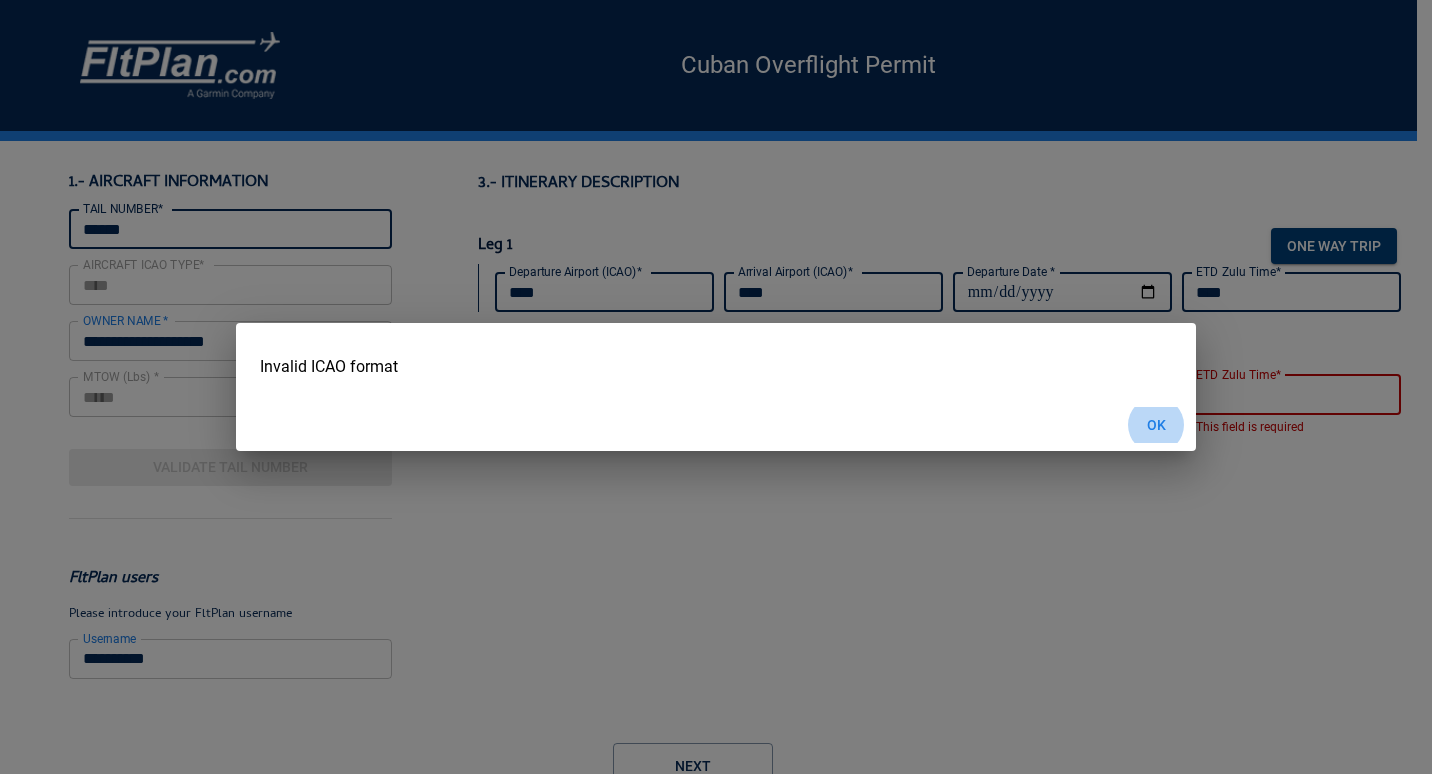 click on "OK" at bounding box center (1156, 425) 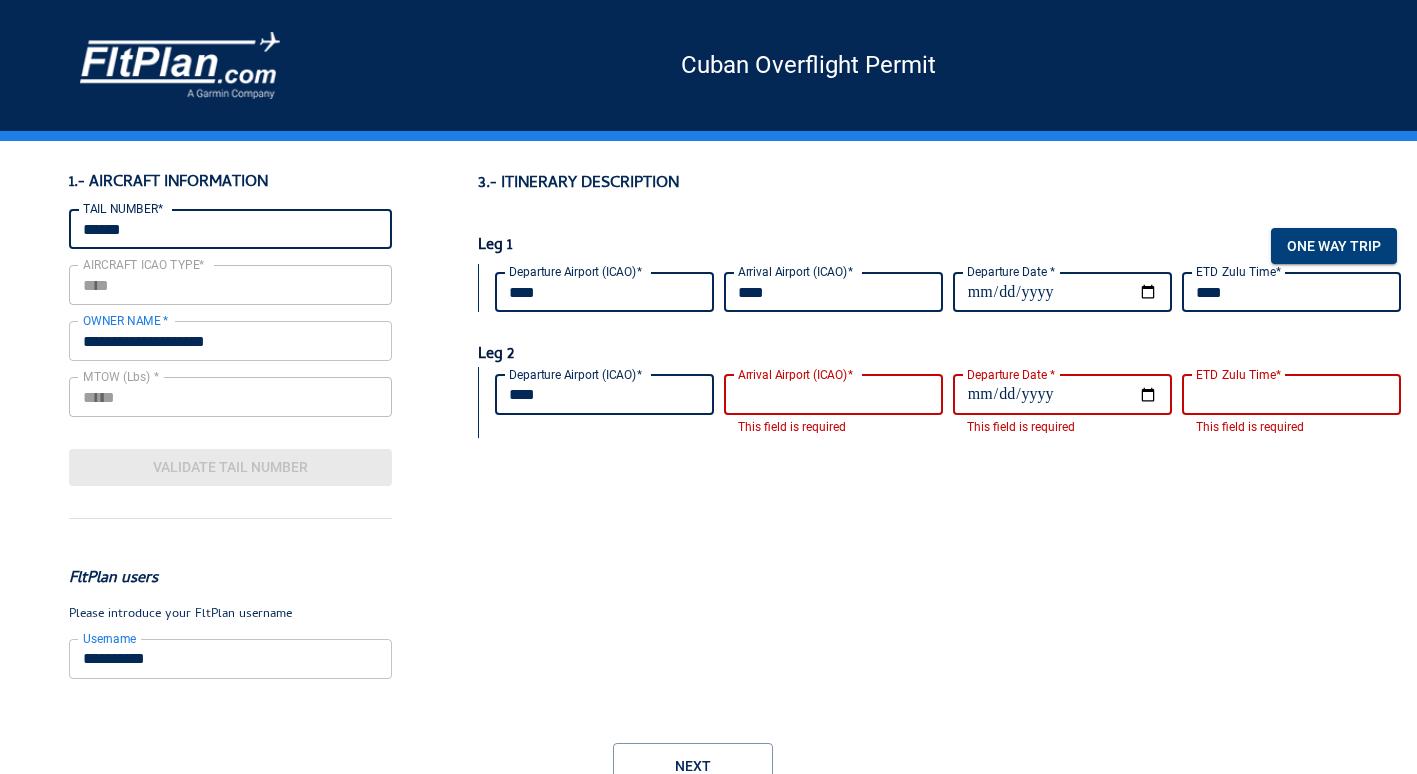 click on "Arrival Airport (ICAO)*" at bounding box center [833, 395] 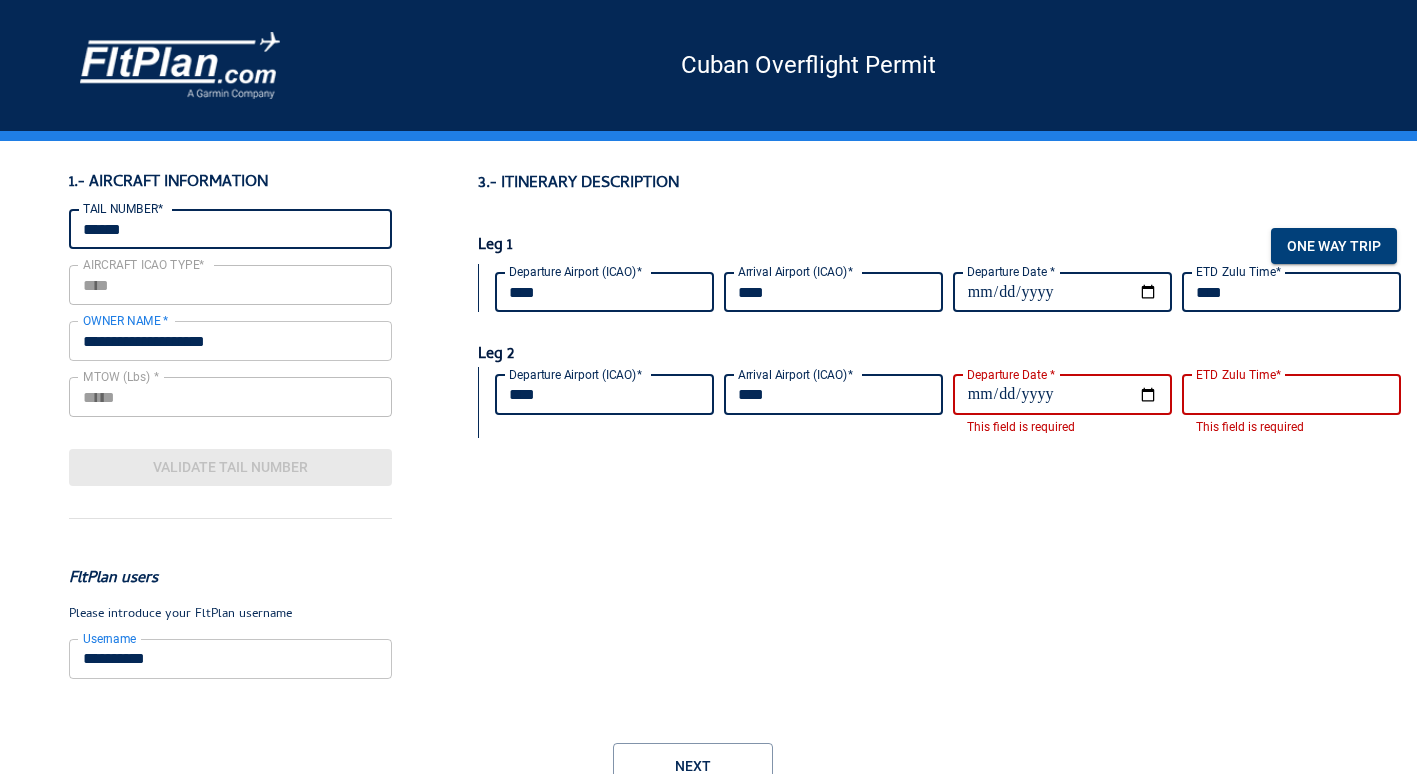 type on "****" 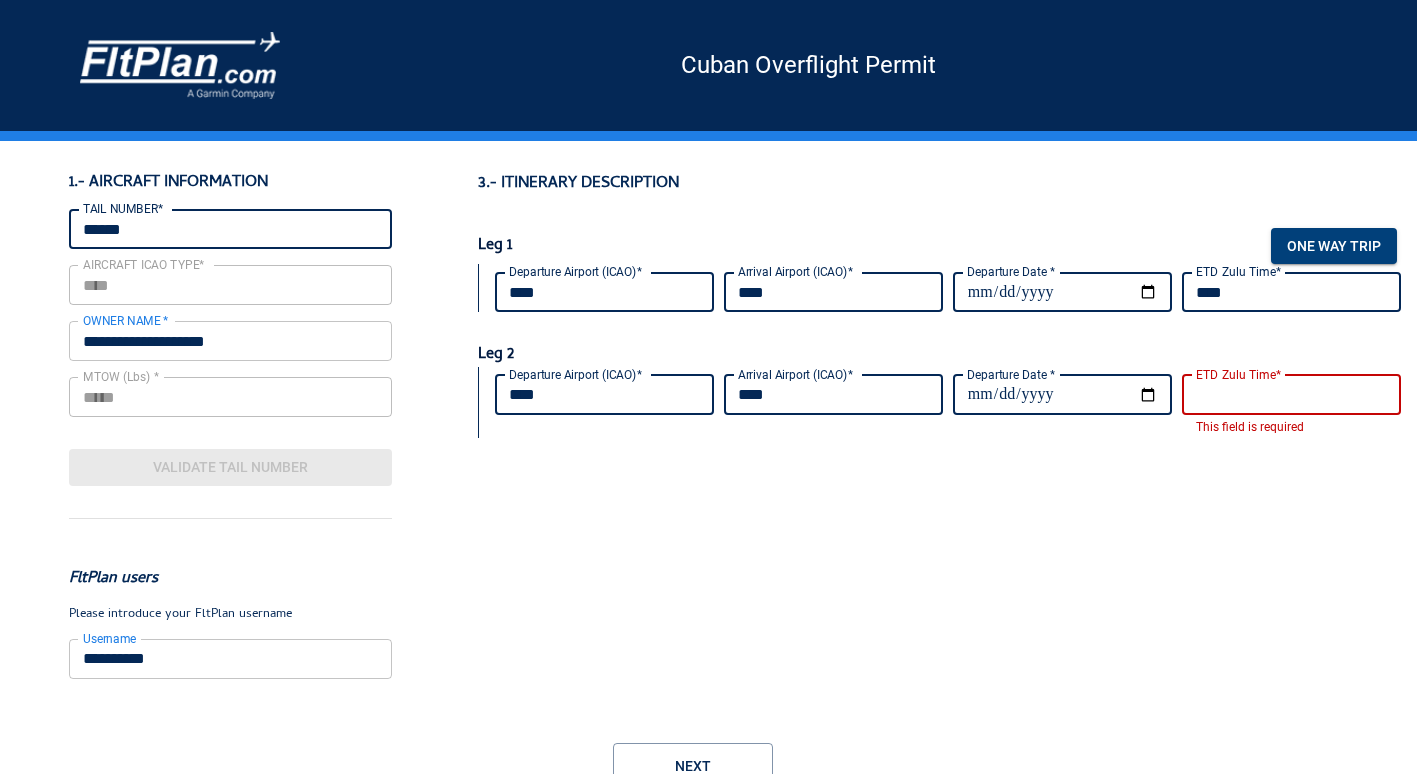 click on "ETD Zulu Time*" at bounding box center [1291, 395] 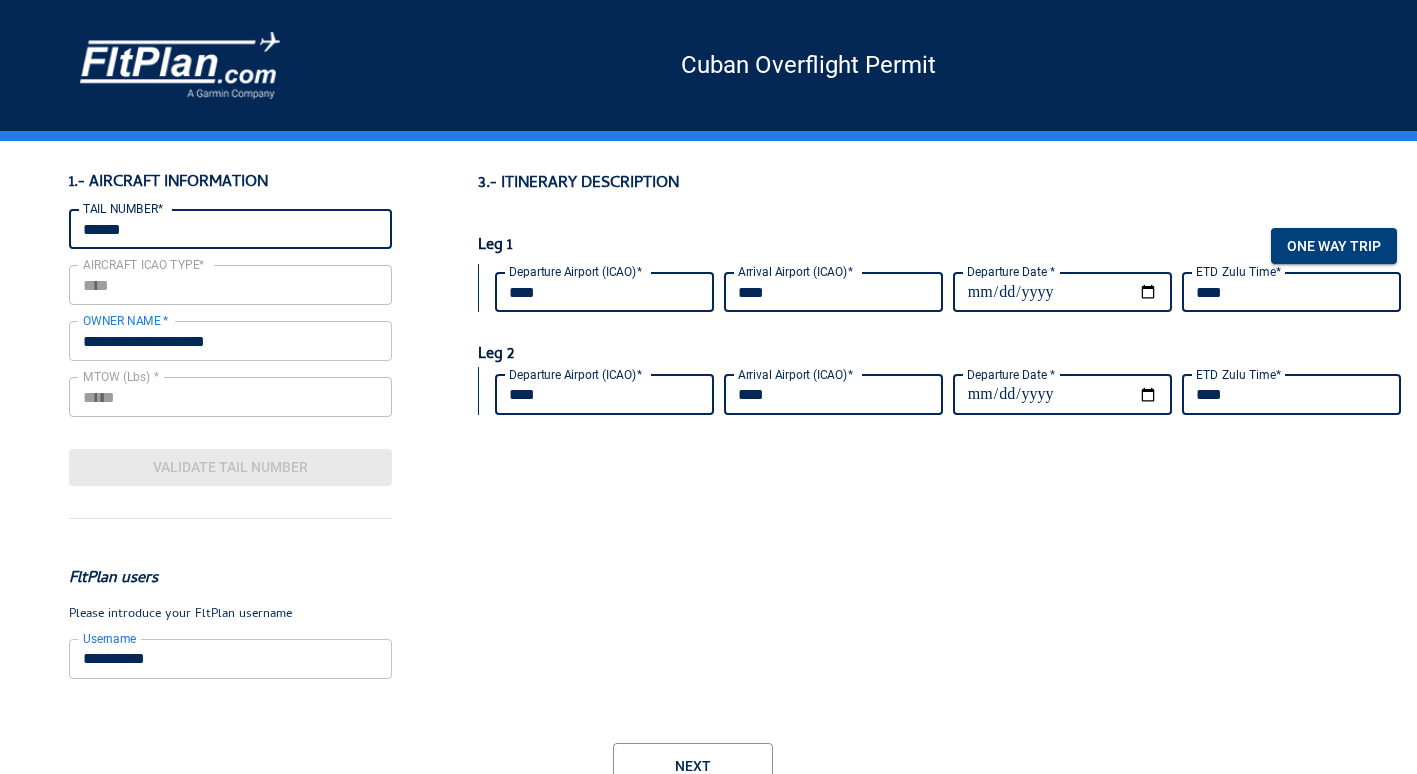click on "****" at bounding box center [1291, 292] 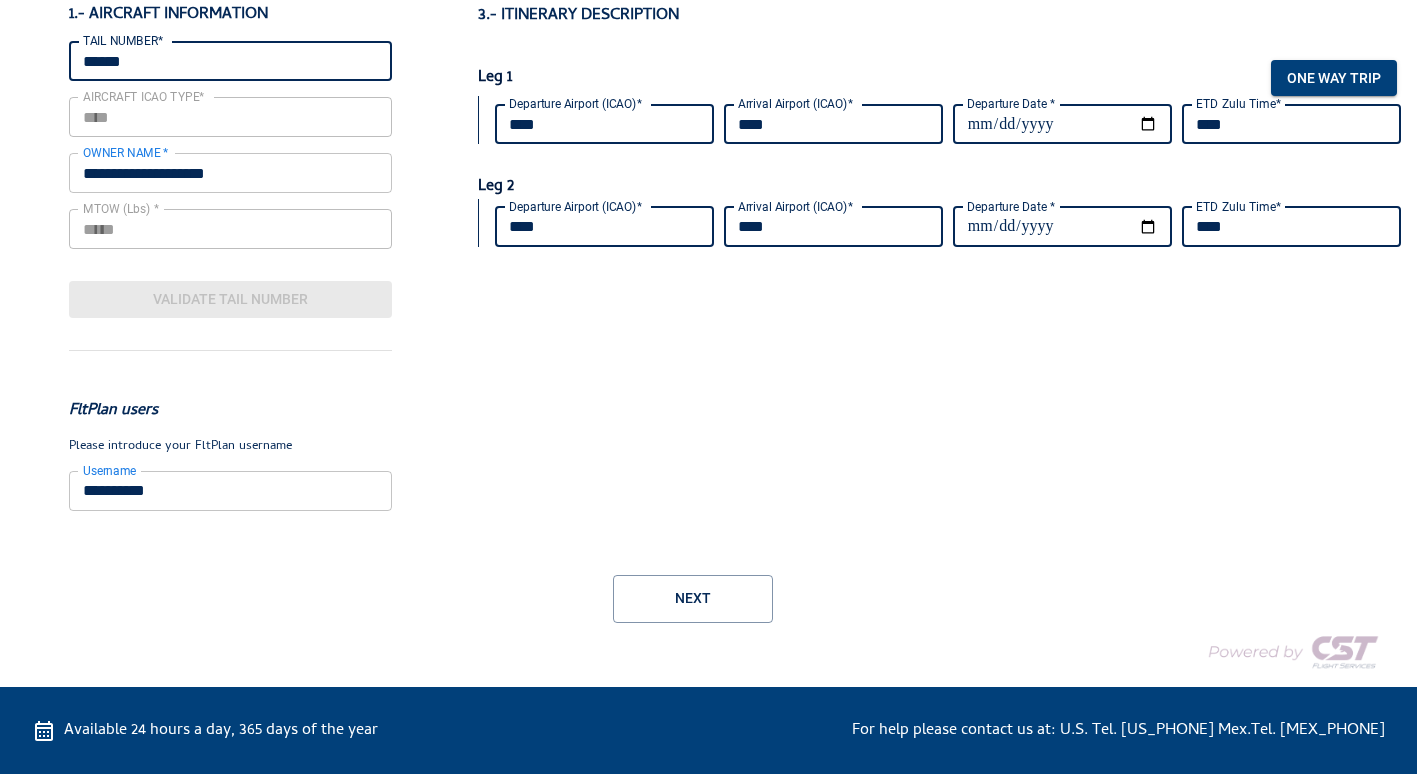 scroll, scrollTop: 169, scrollLeft: 0, axis: vertical 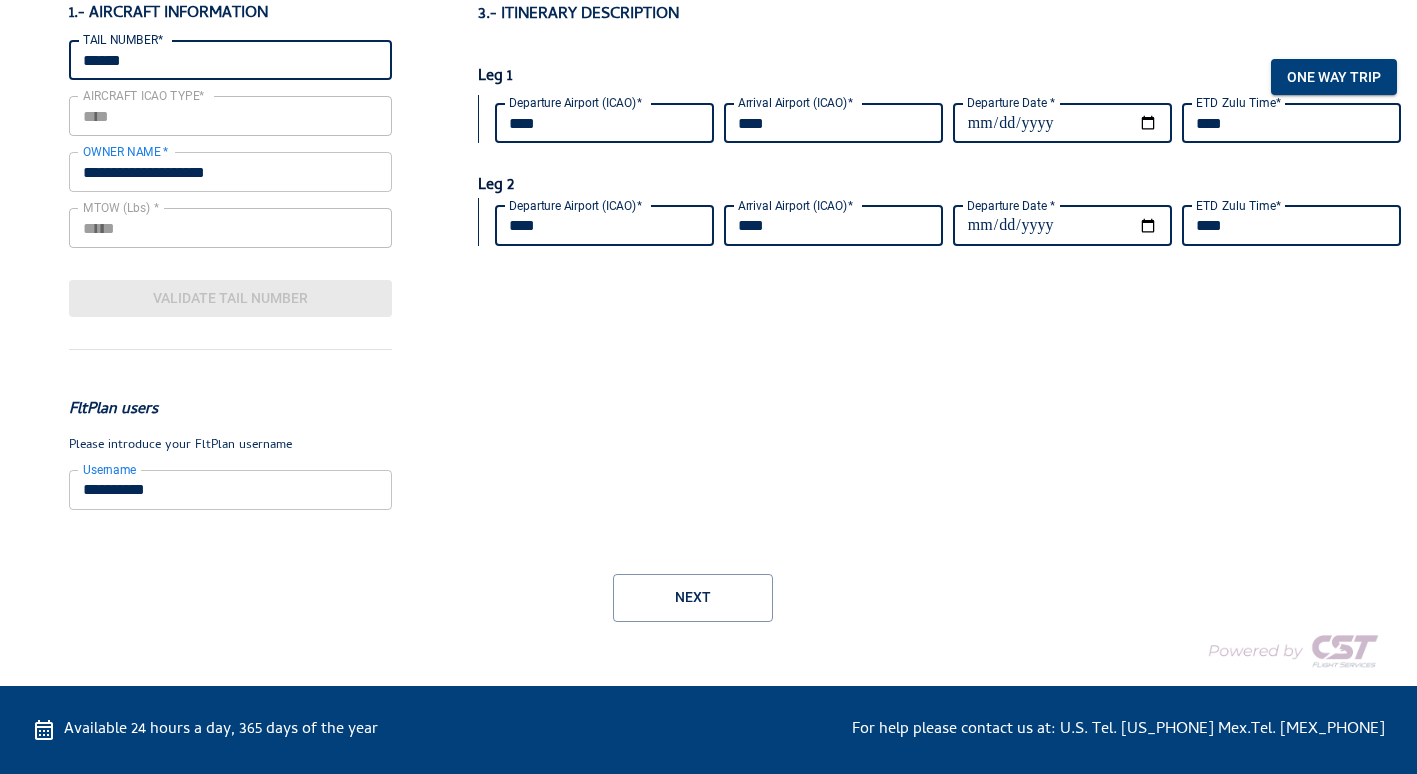 click on "****" at bounding box center [604, 123] 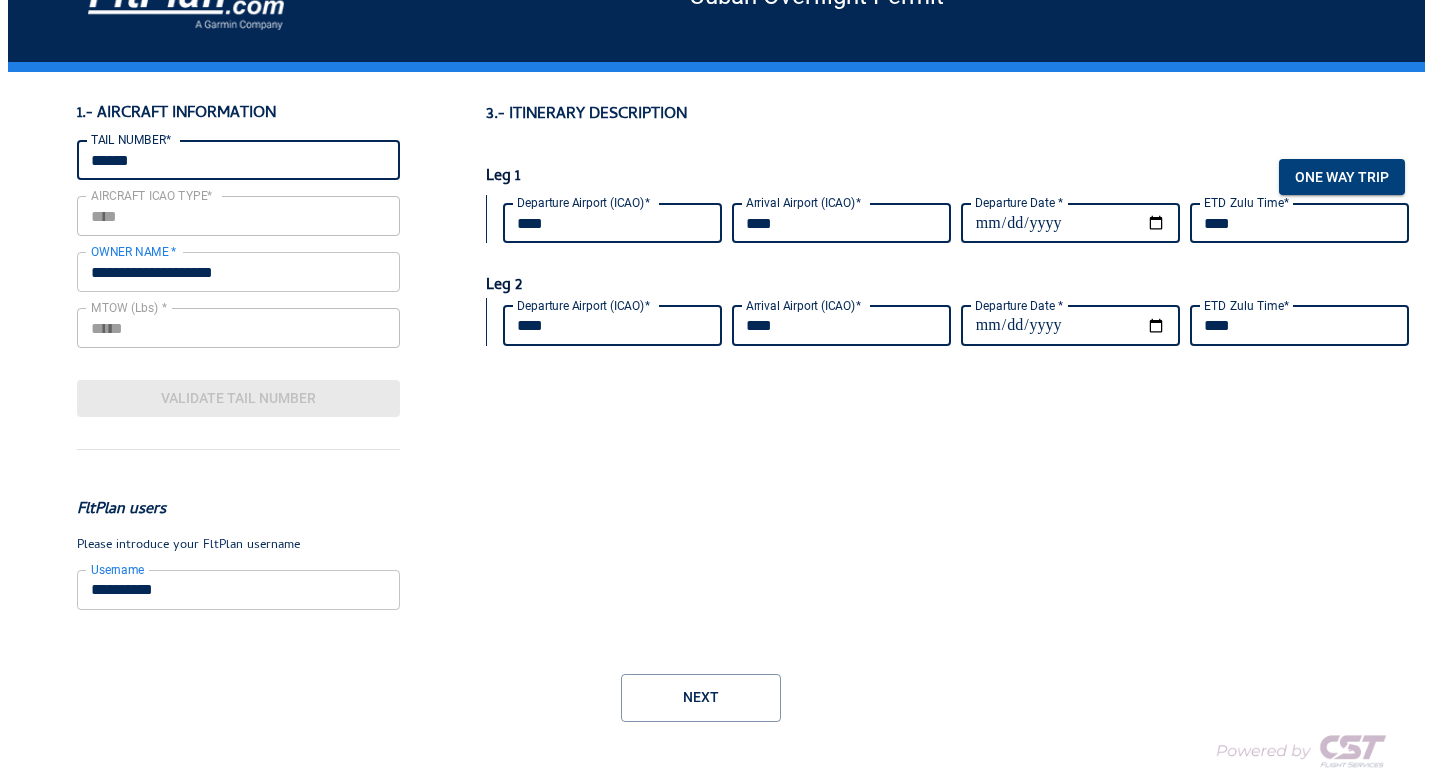 scroll, scrollTop: 169, scrollLeft: 0, axis: vertical 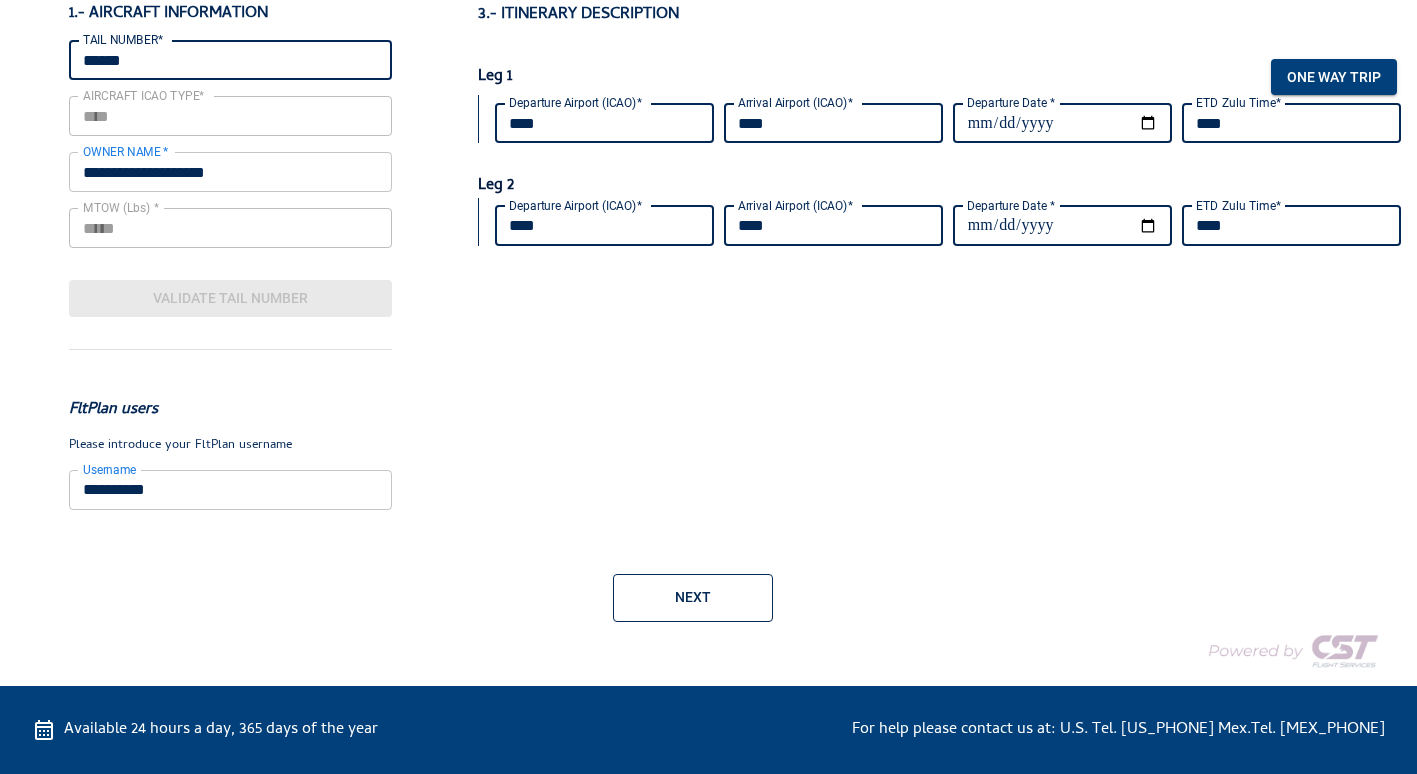 click on "Next" at bounding box center [693, 598] 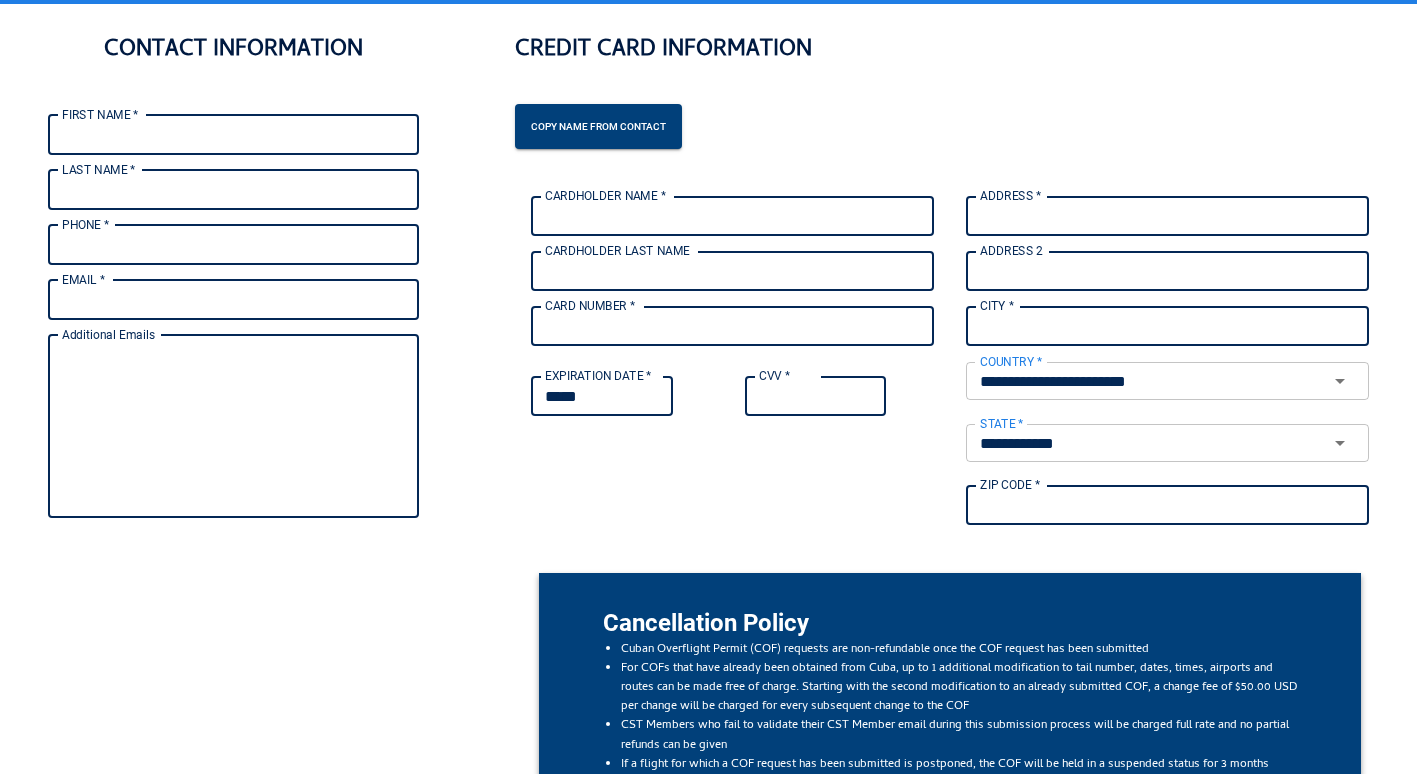 scroll, scrollTop: 99, scrollLeft: 0, axis: vertical 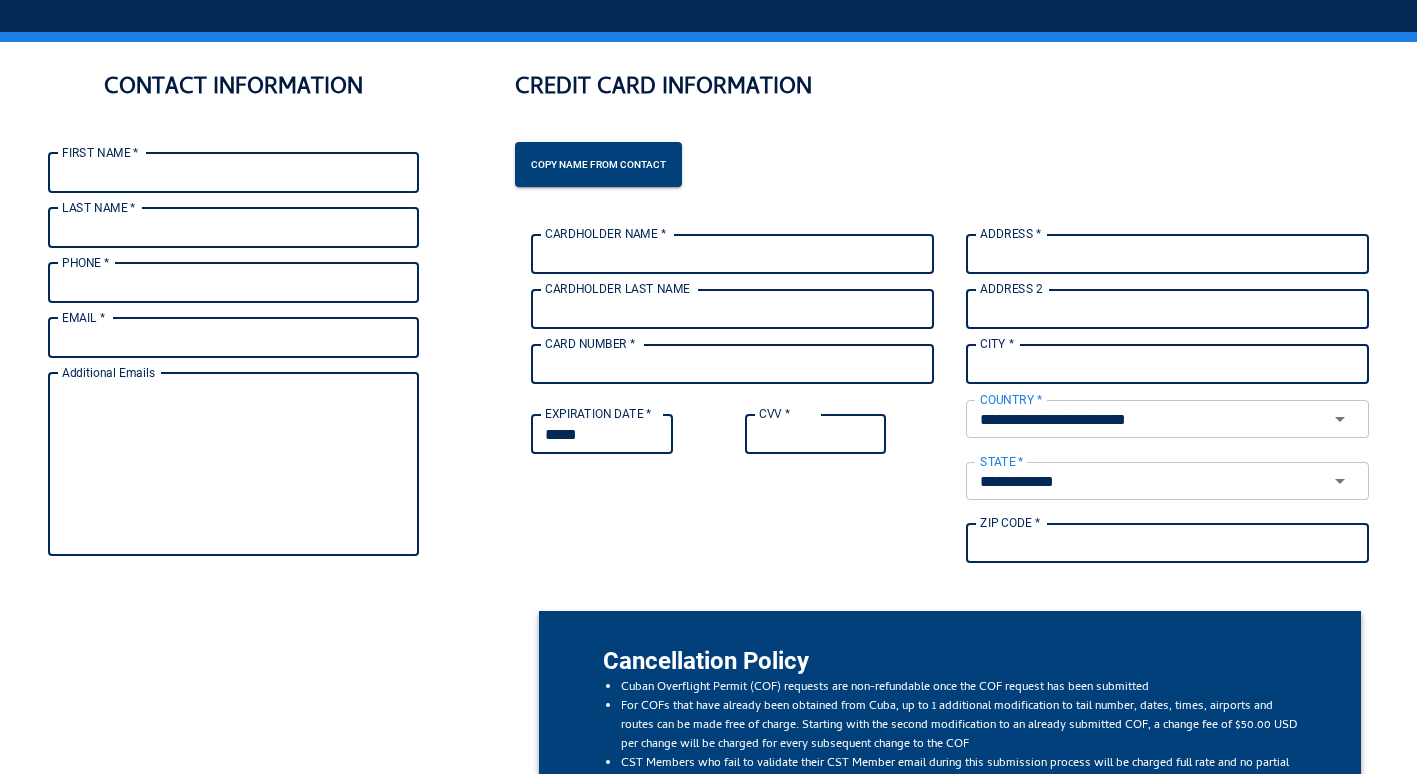 click on "FIRST NAME *" at bounding box center (233, 173) 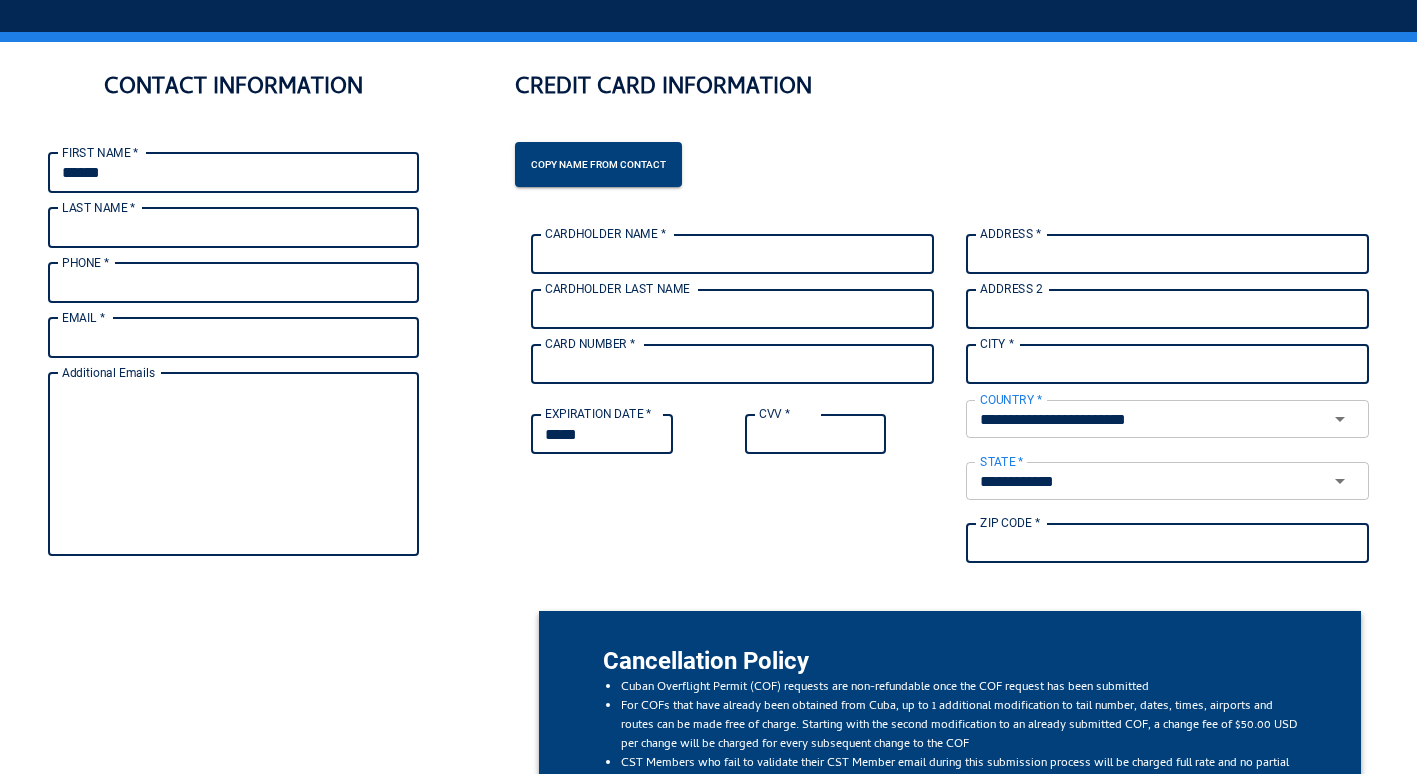 type on "*******" 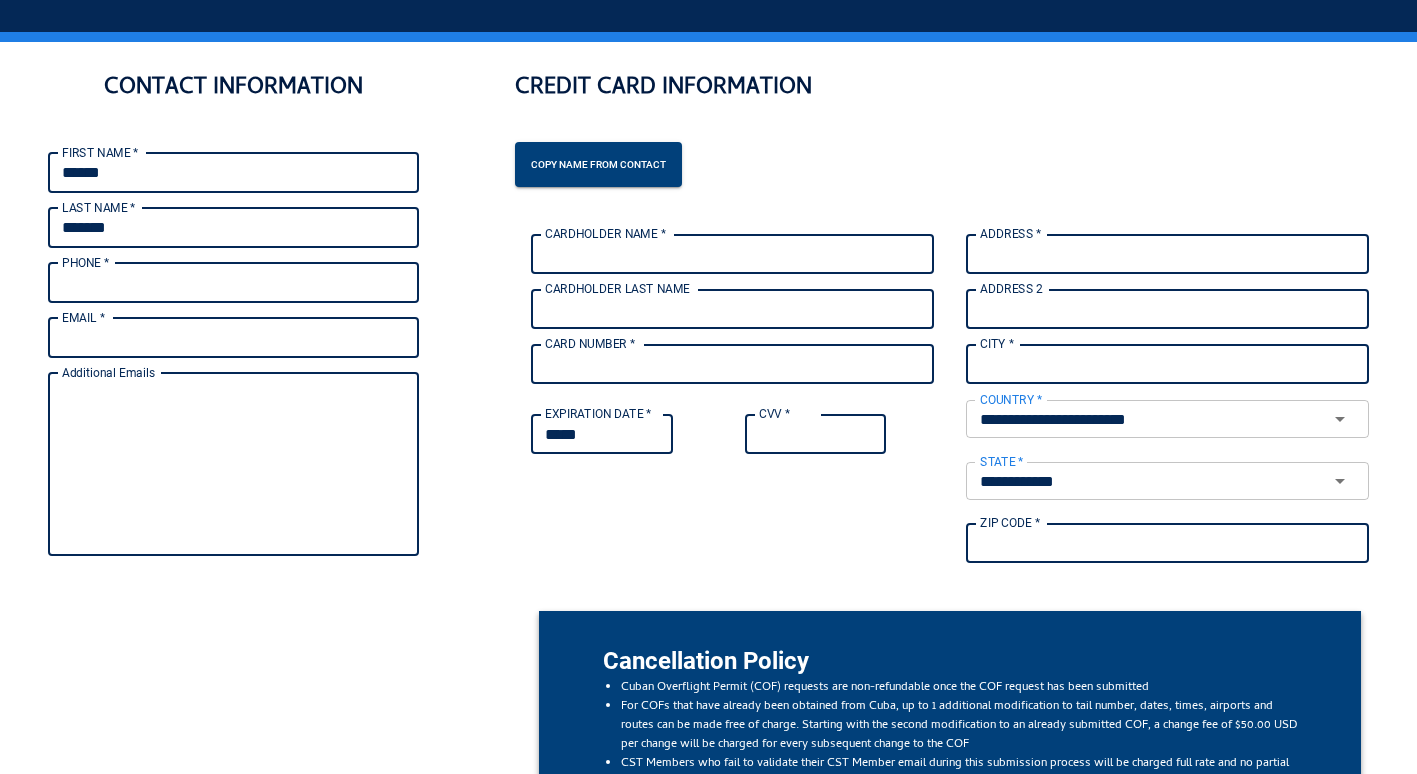 type on "**********" 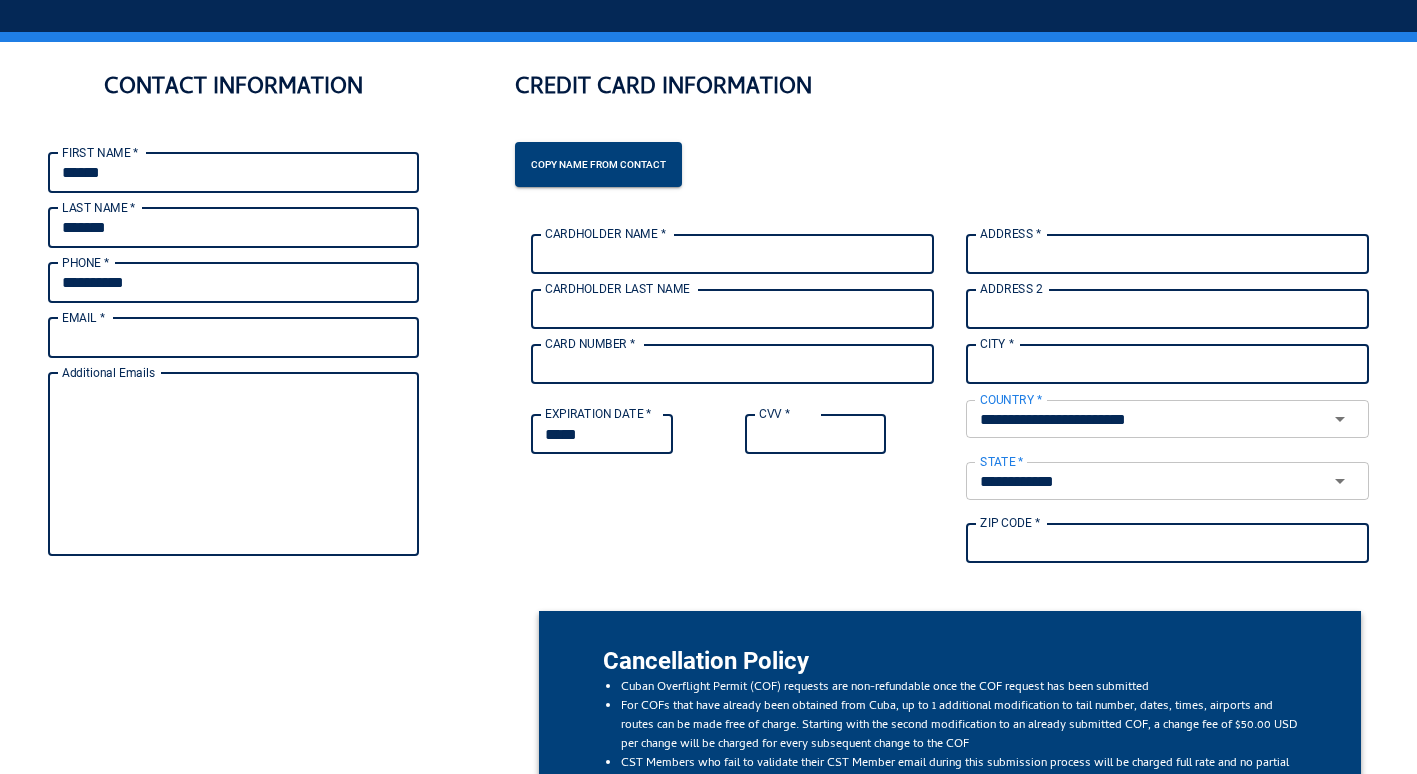 type on "**********" 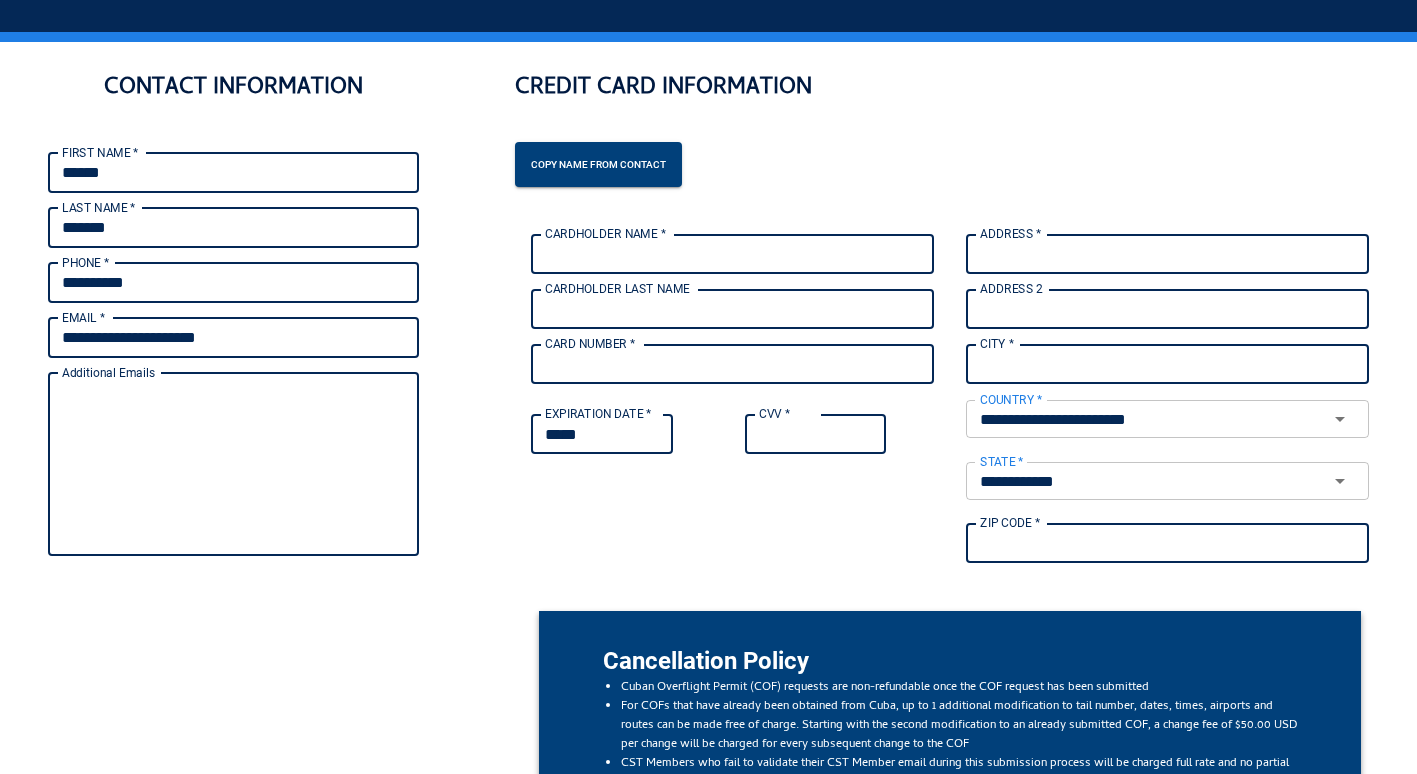type on "**********" 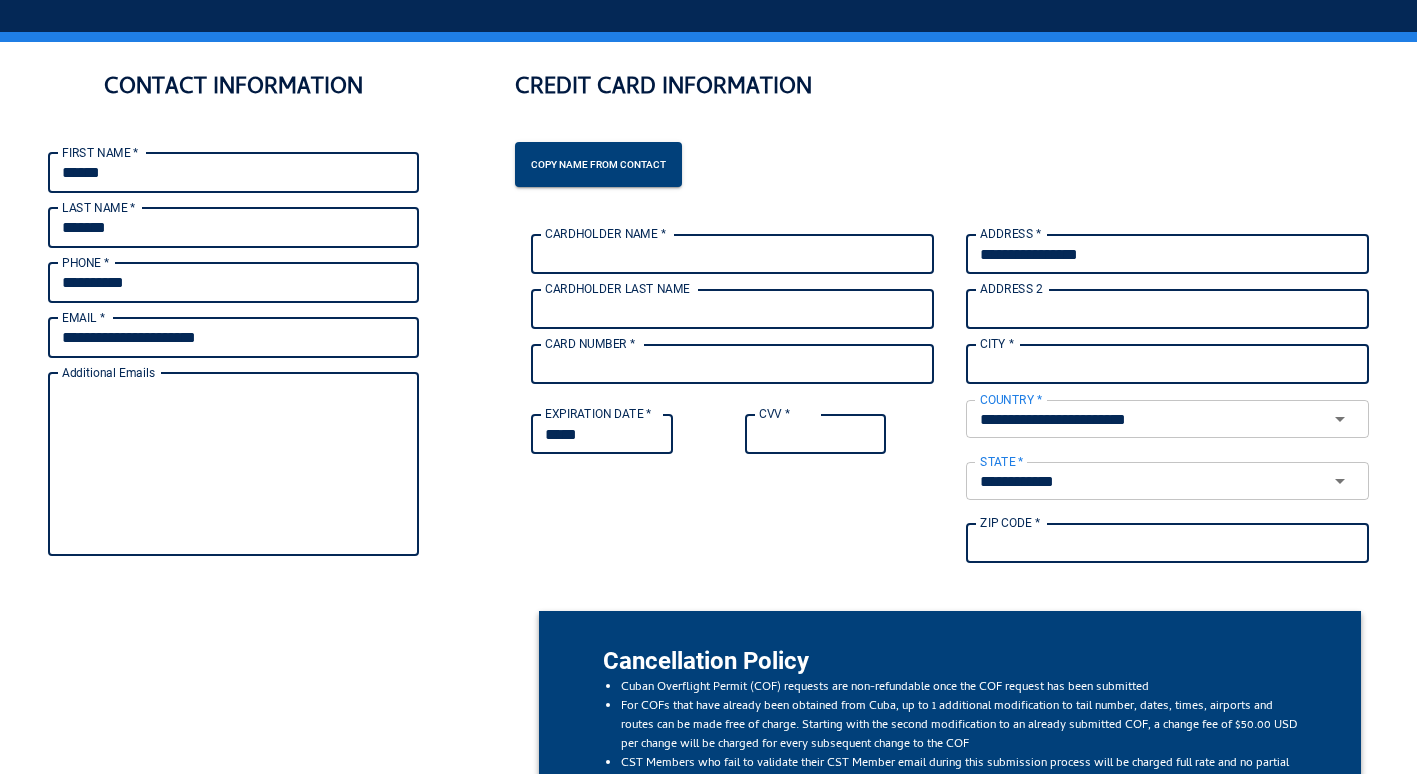 type on "**********" 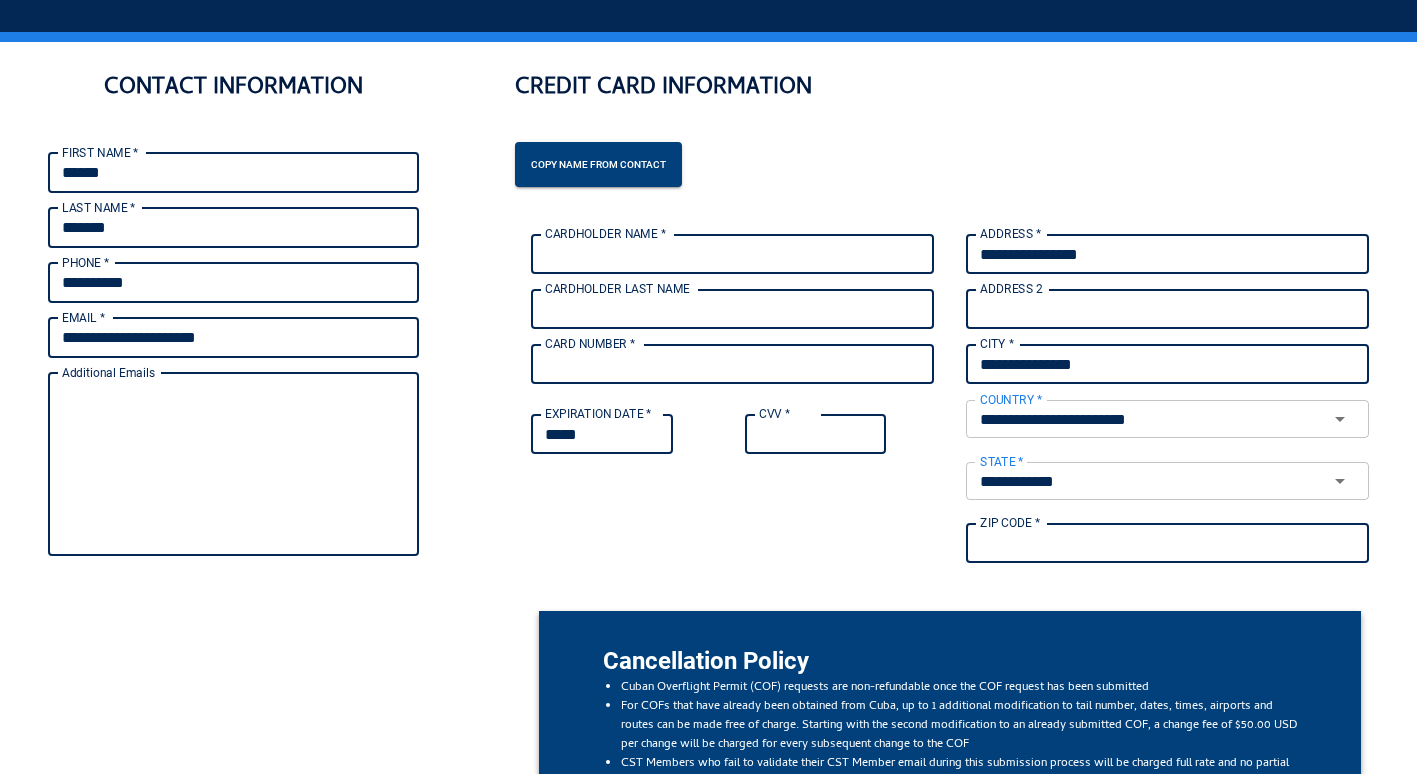 type on "*****" 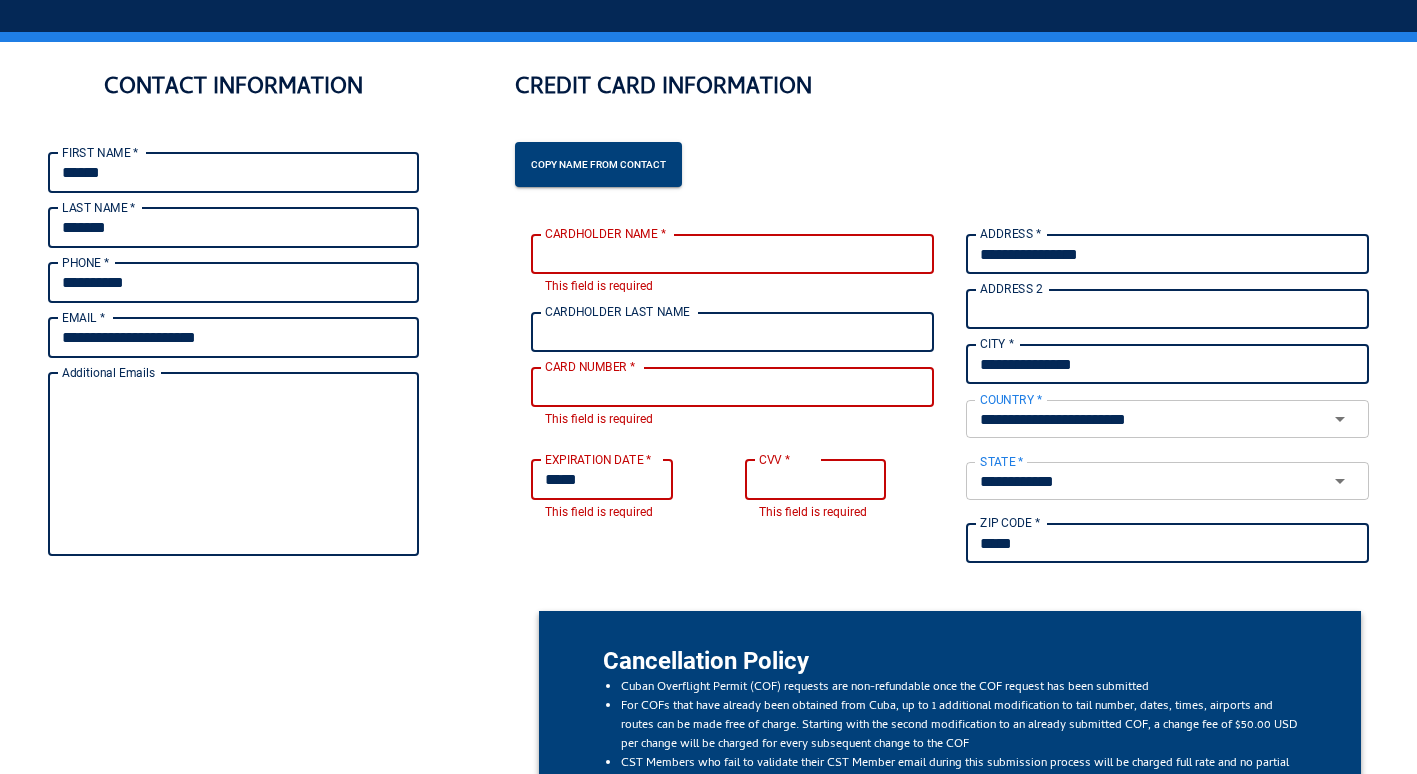 click on "CARDHOLDER NAME *" at bounding box center [732, 254] 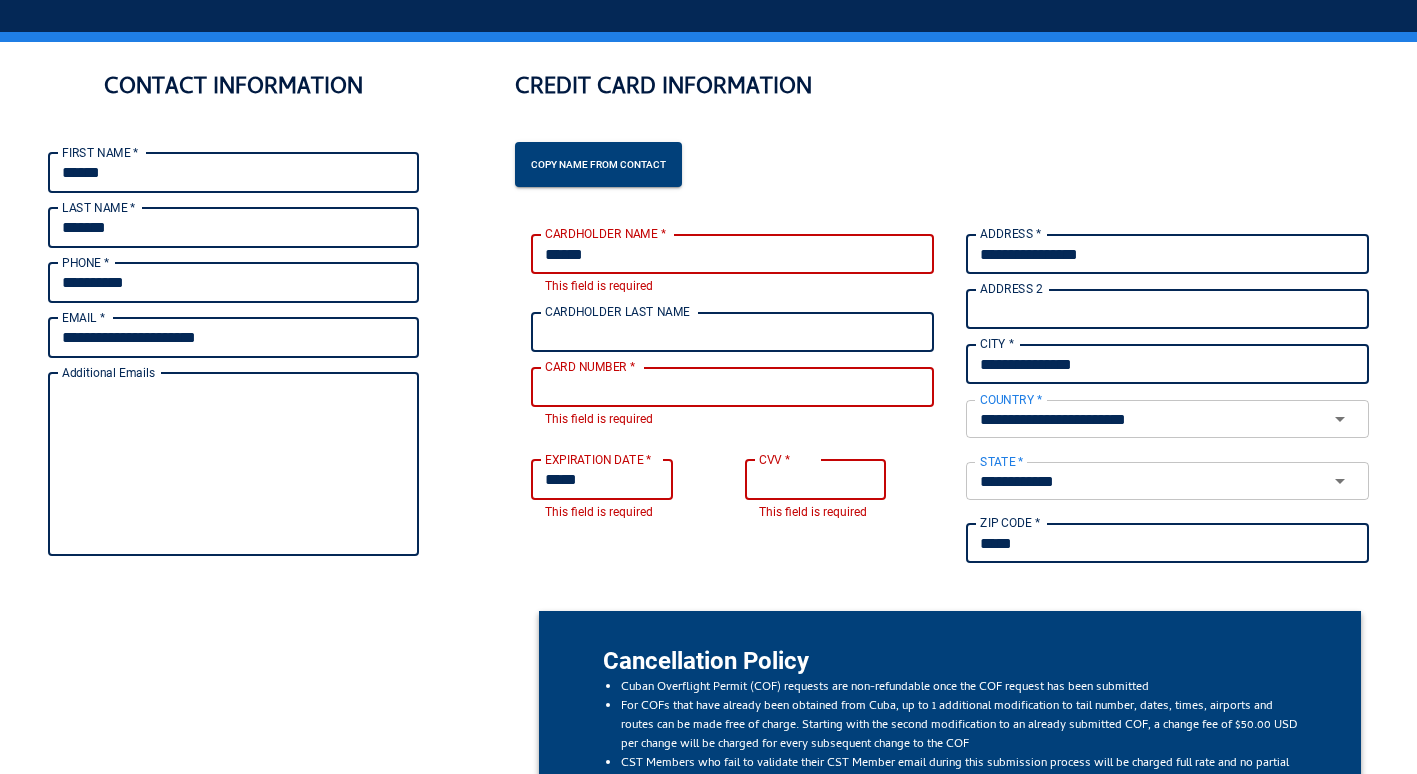 type on "*******" 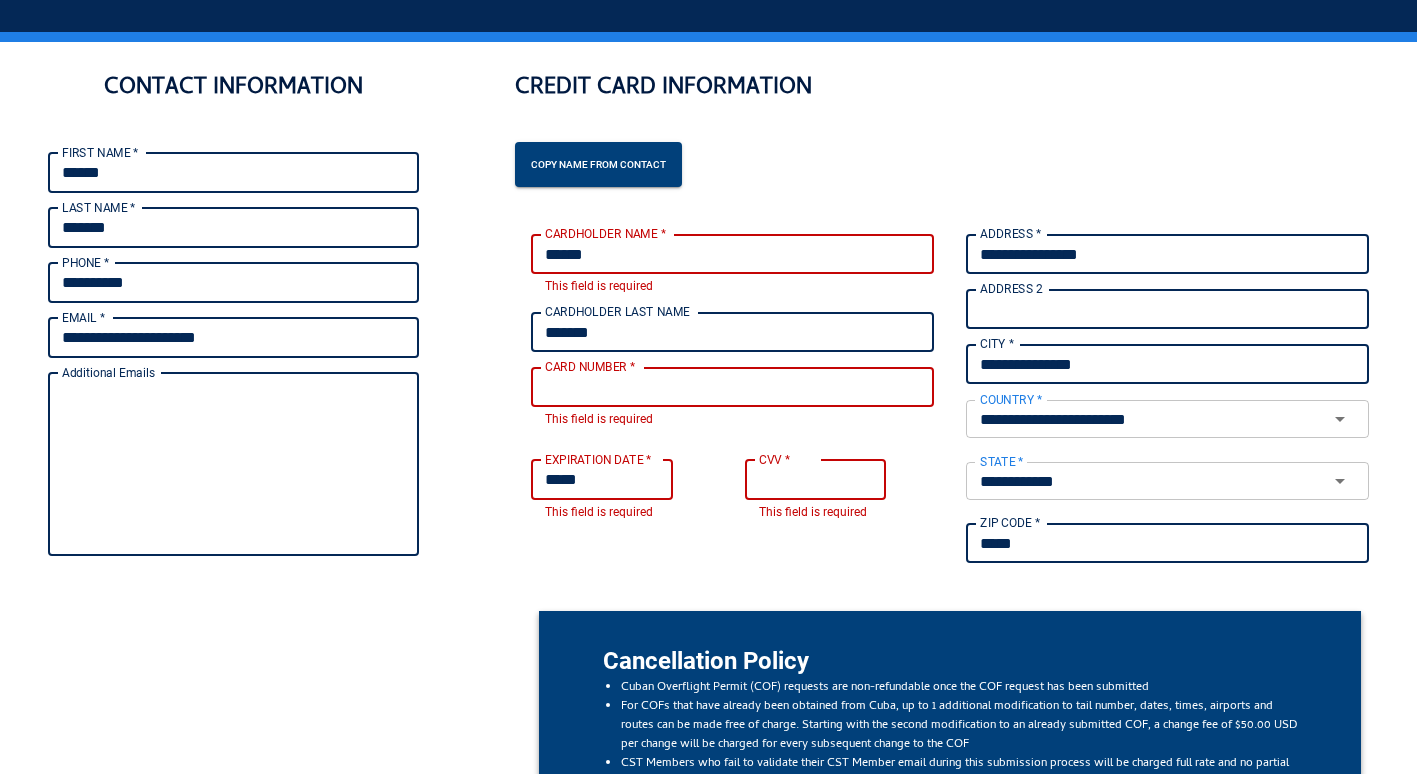 type on "**********" 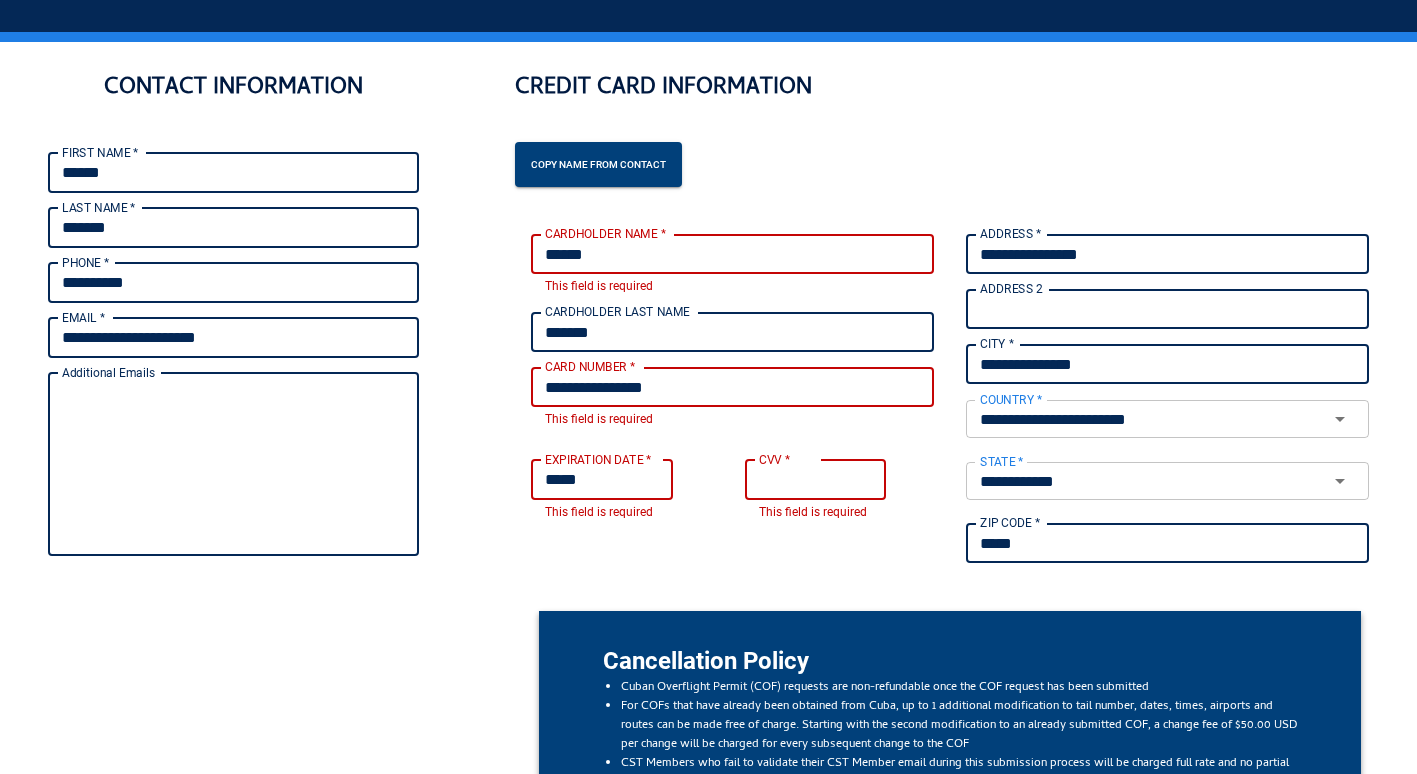 type on "***" 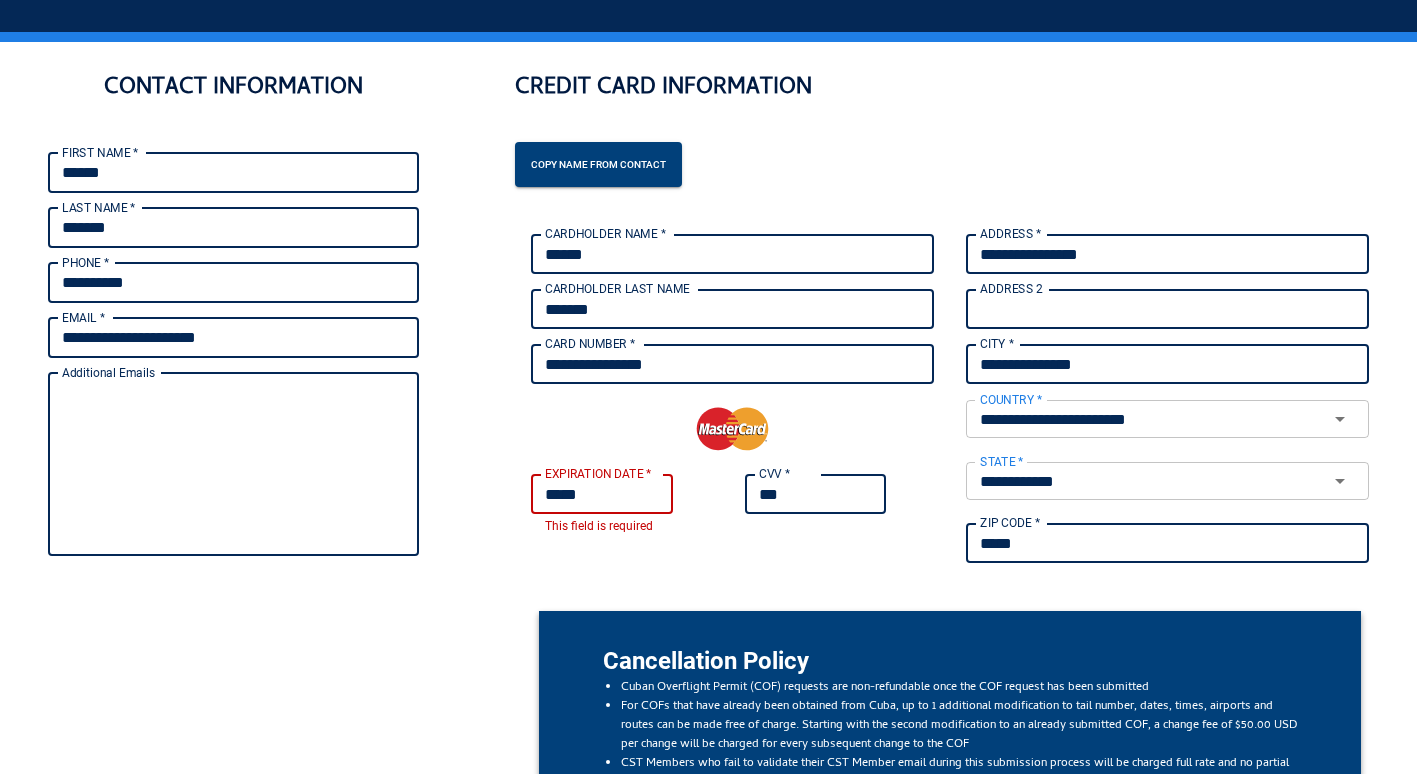 click on "**********" at bounding box center (732, 364) 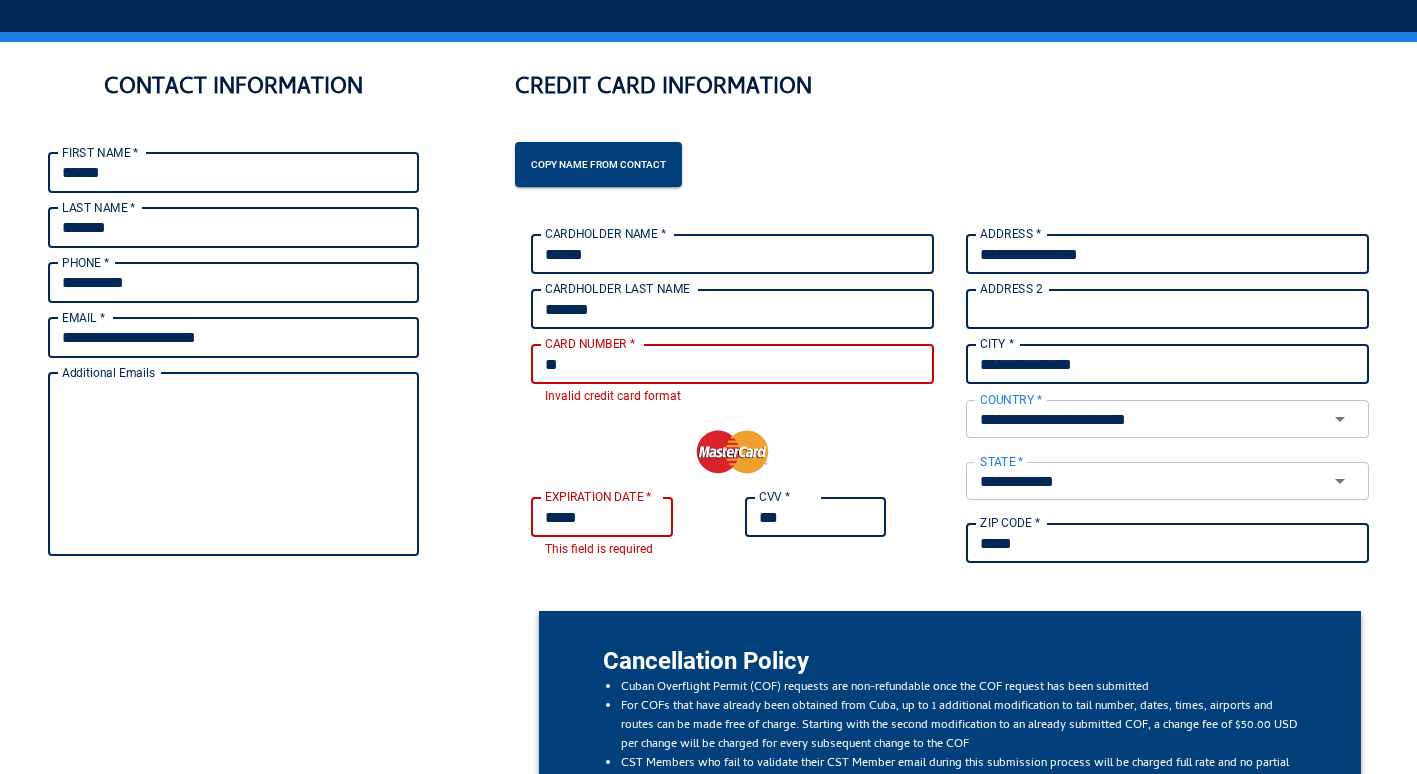 type on "*" 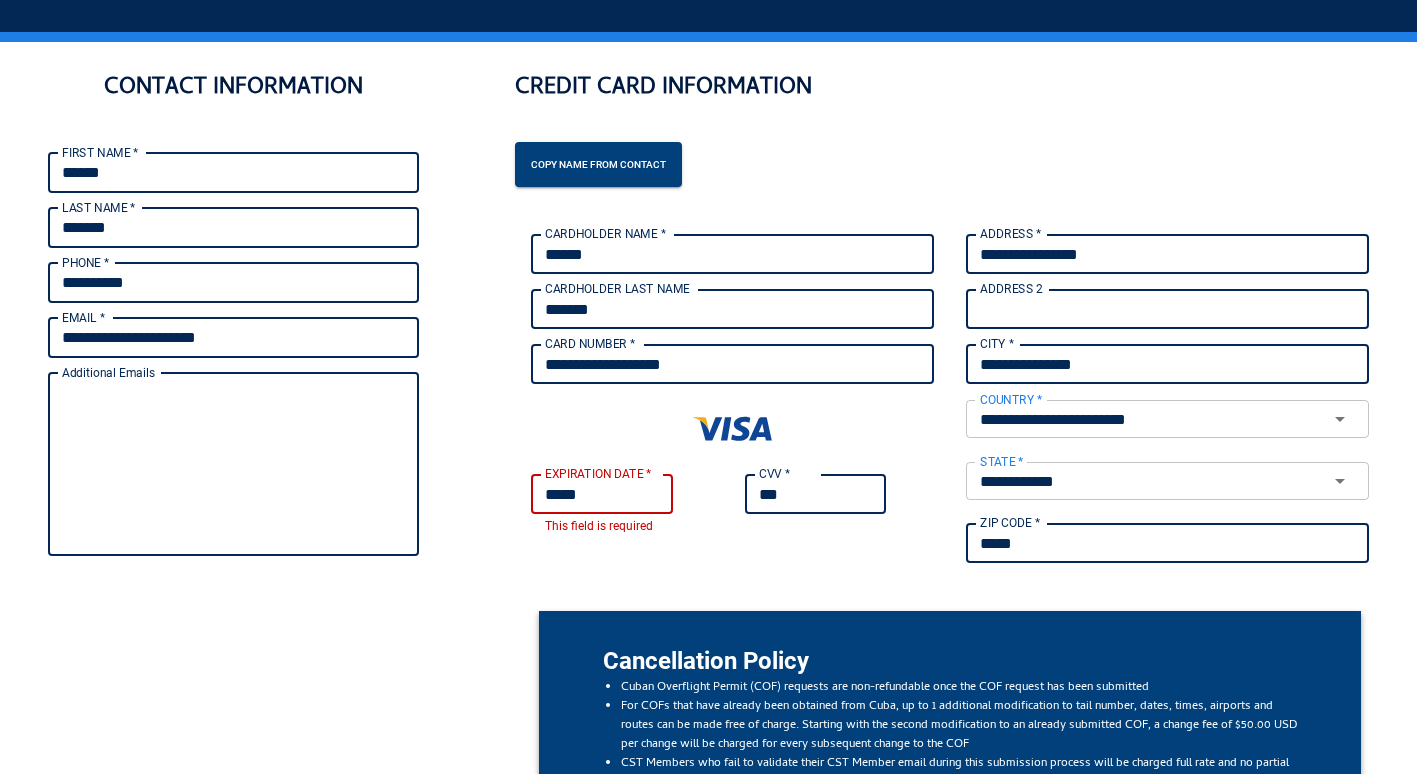 type on "**********" 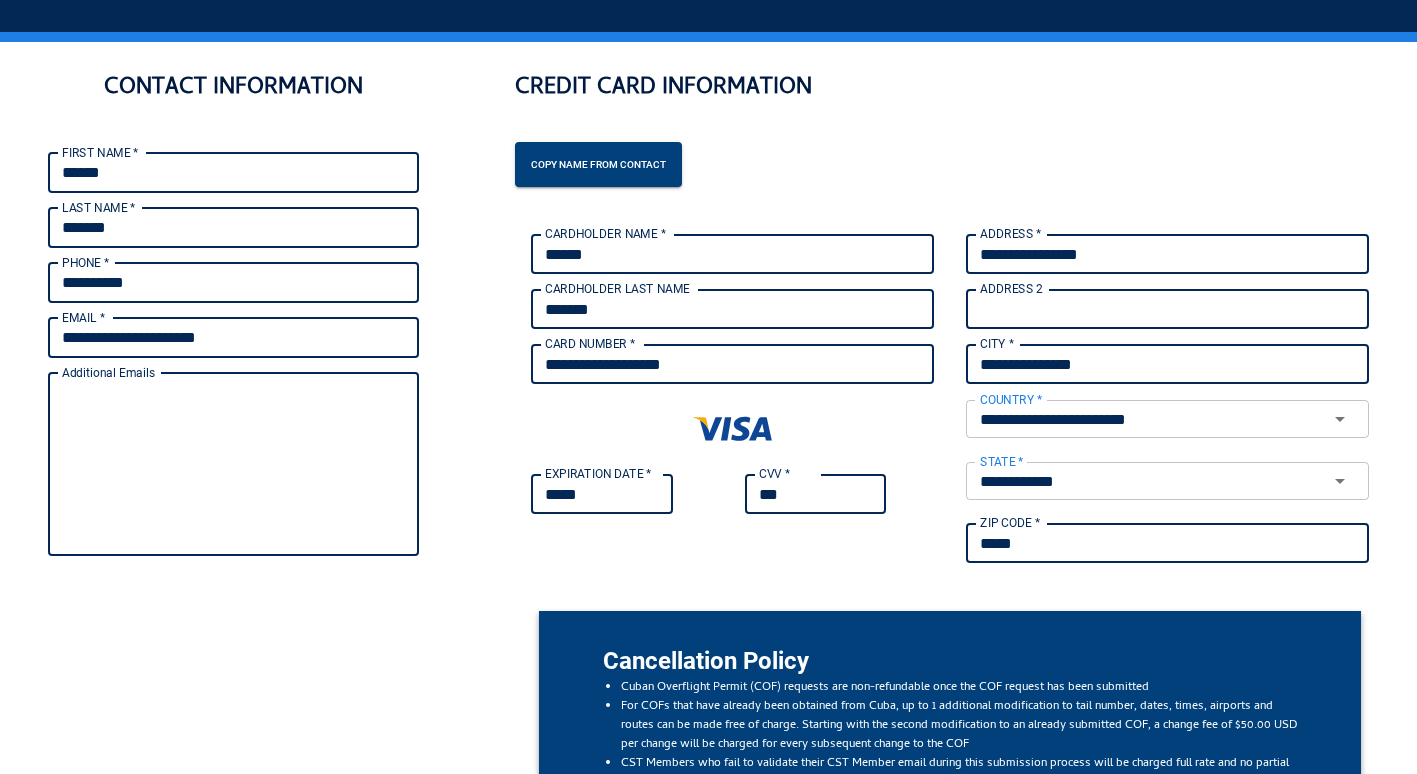 type on "*****" 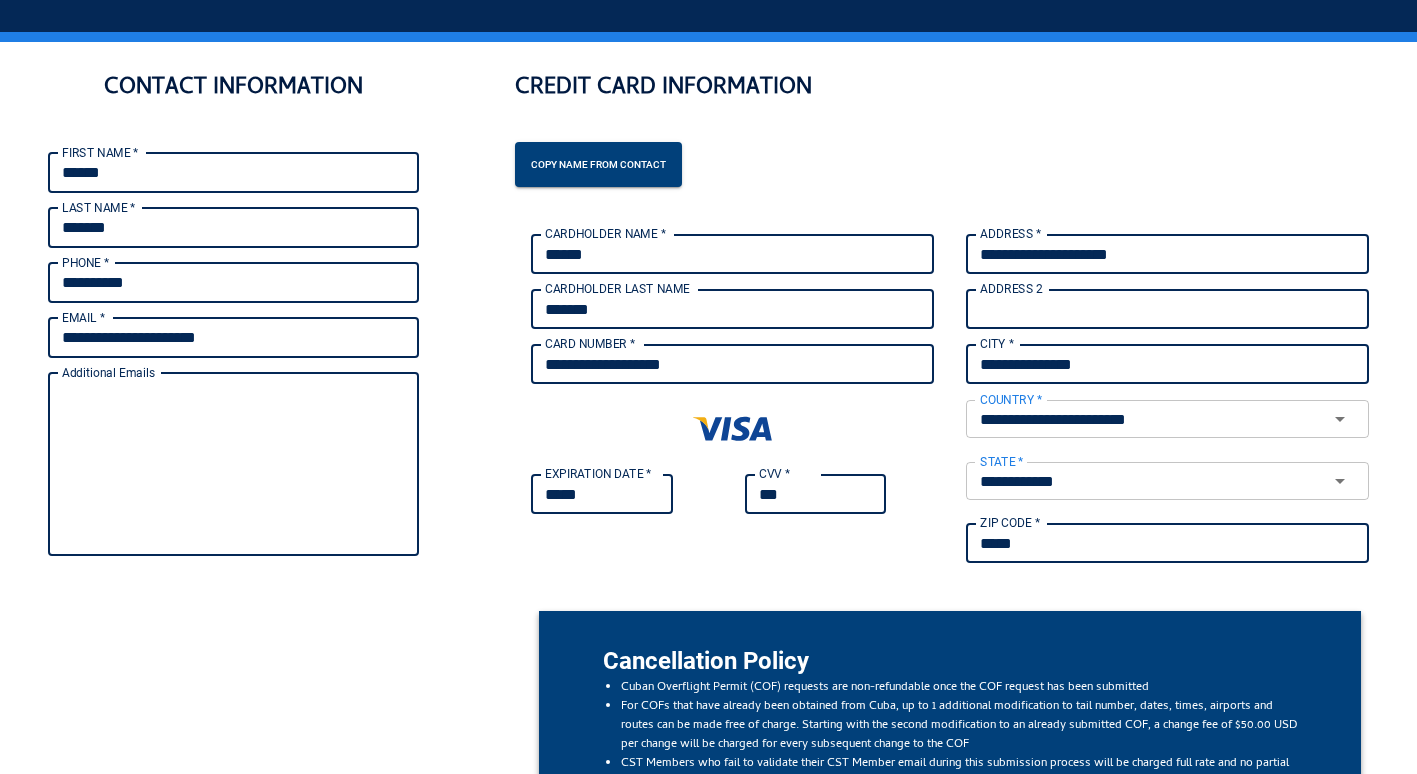type on "**********" 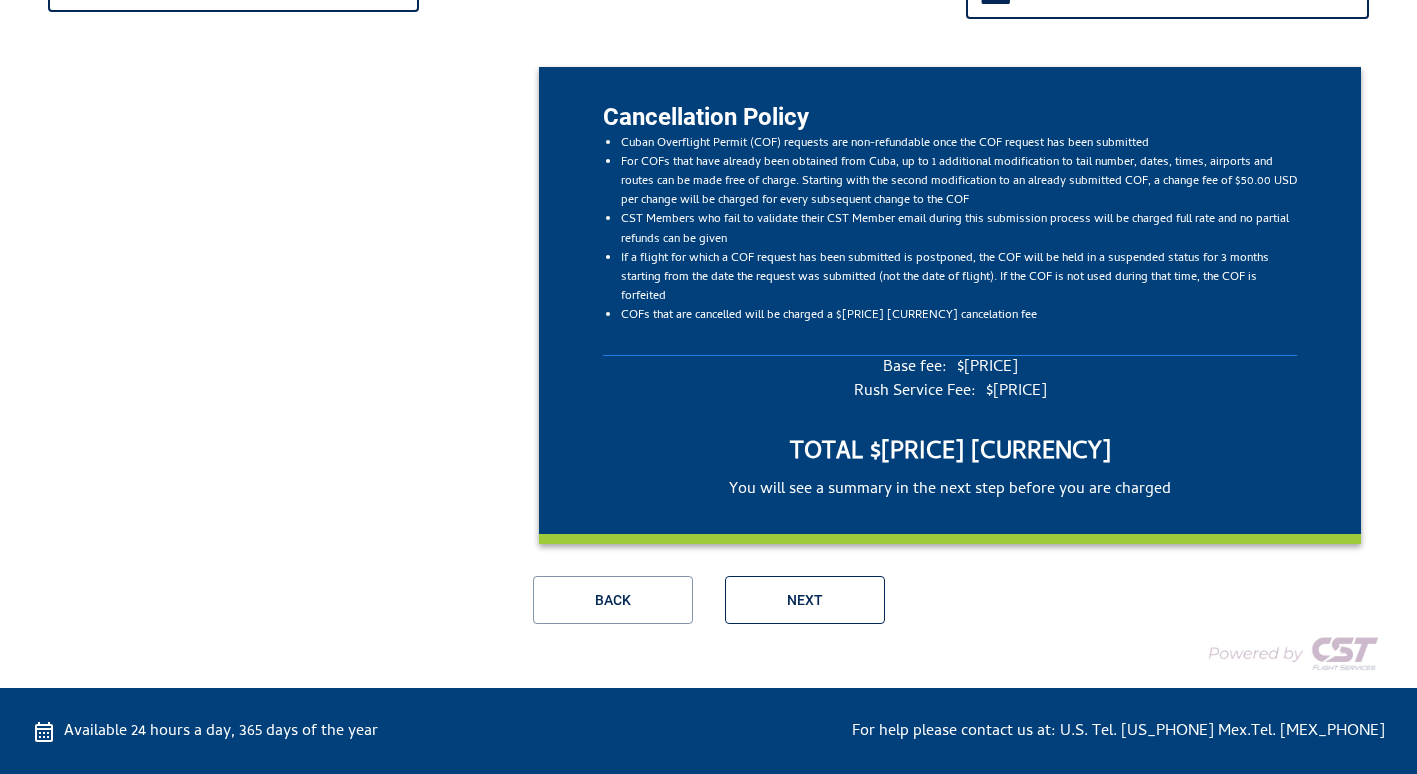 scroll, scrollTop: 645, scrollLeft: 0, axis: vertical 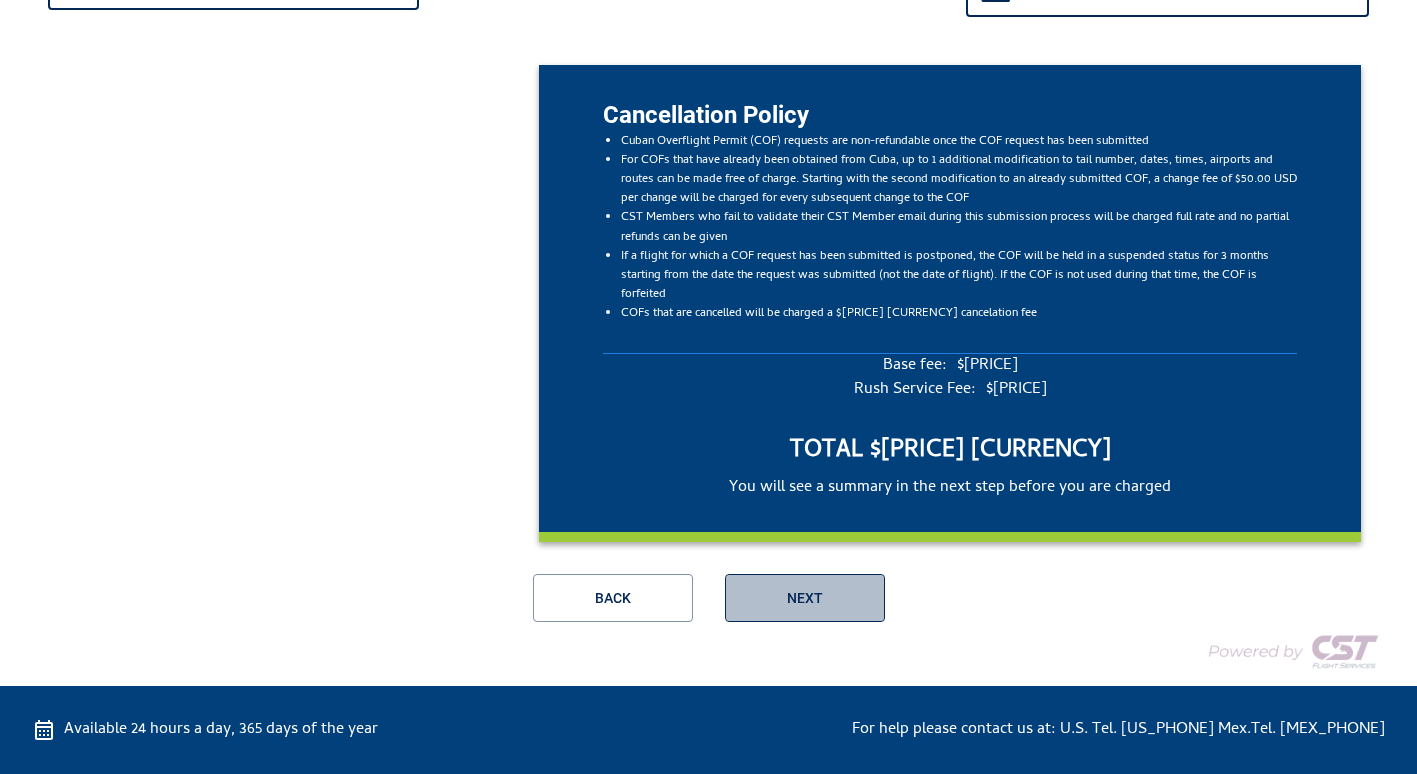 click on "Next" at bounding box center [805, 598] 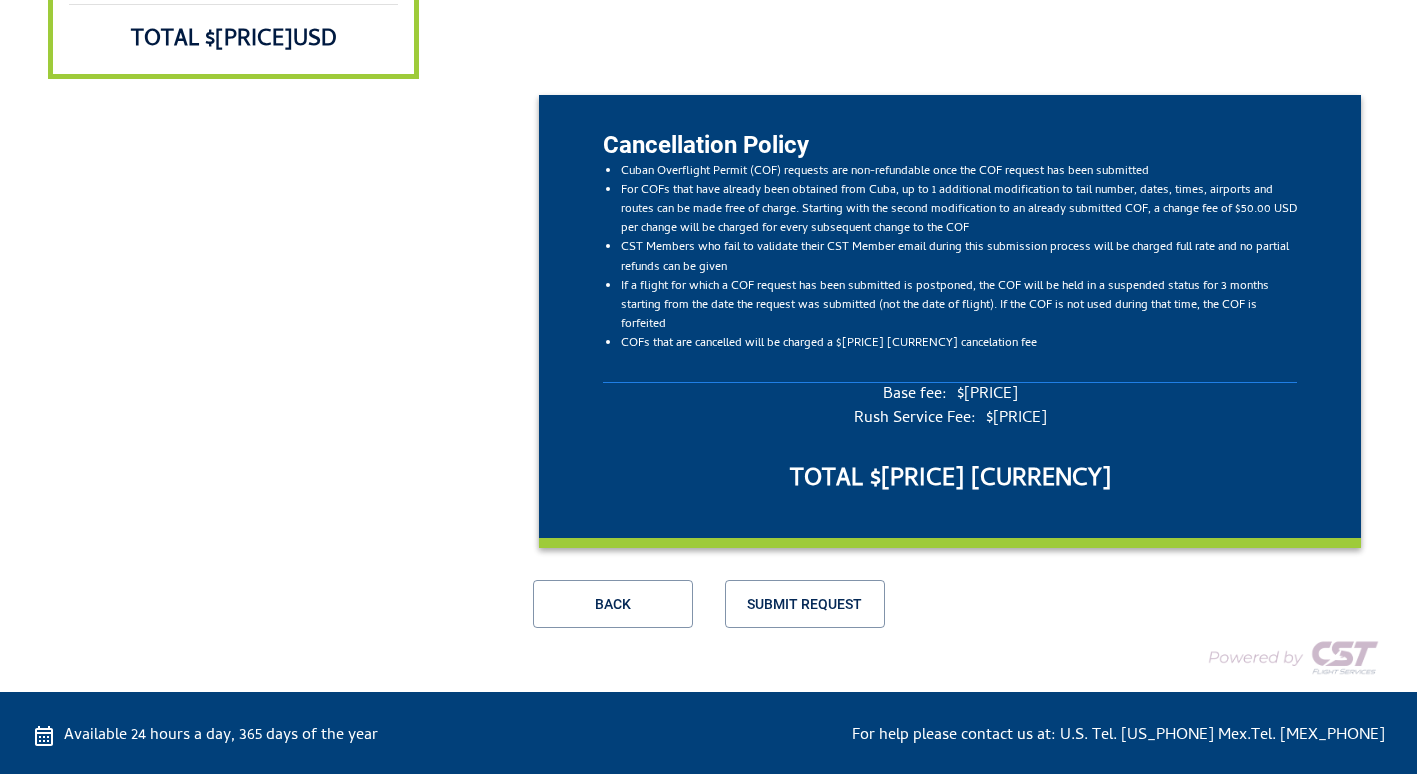 scroll, scrollTop: 927, scrollLeft: 0, axis: vertical 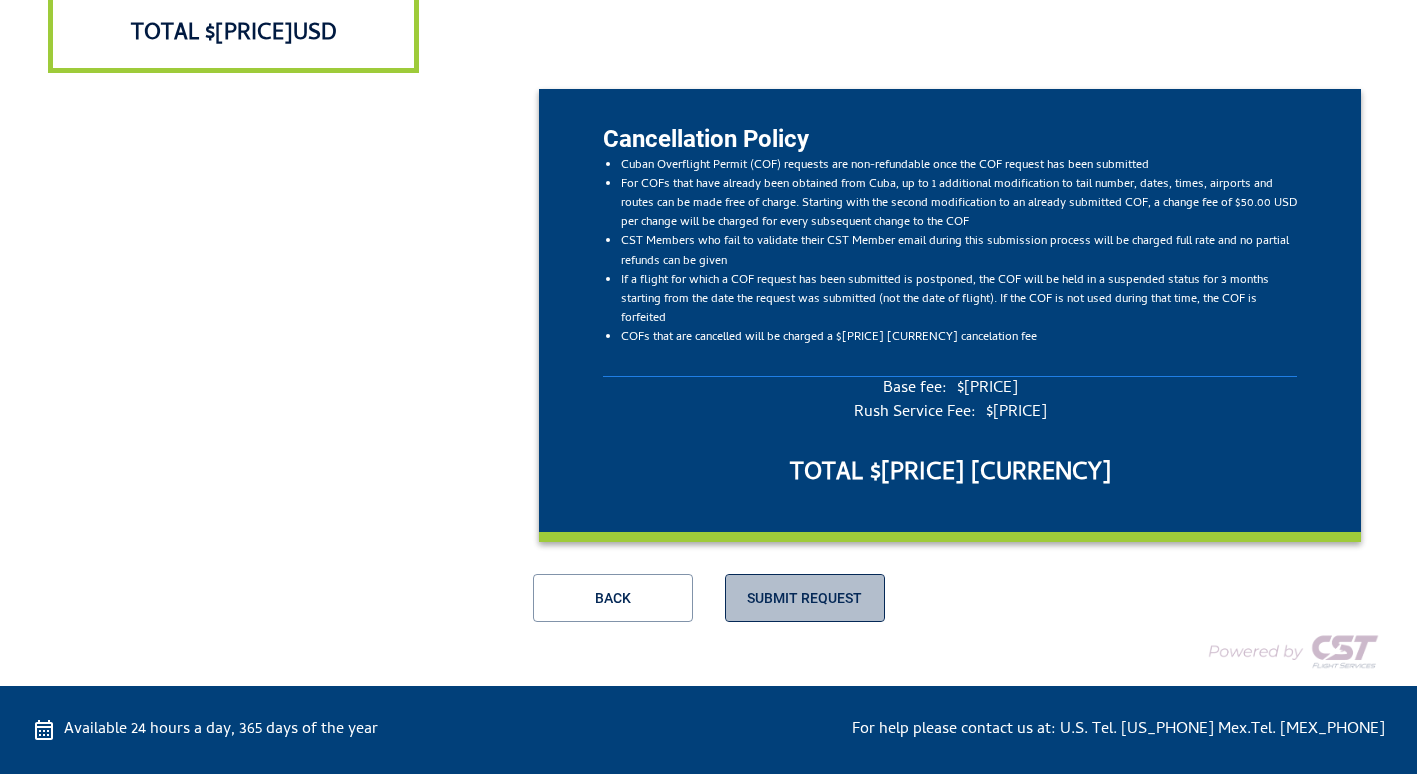 click on "Submit Request" at bounding box center [805, 598] 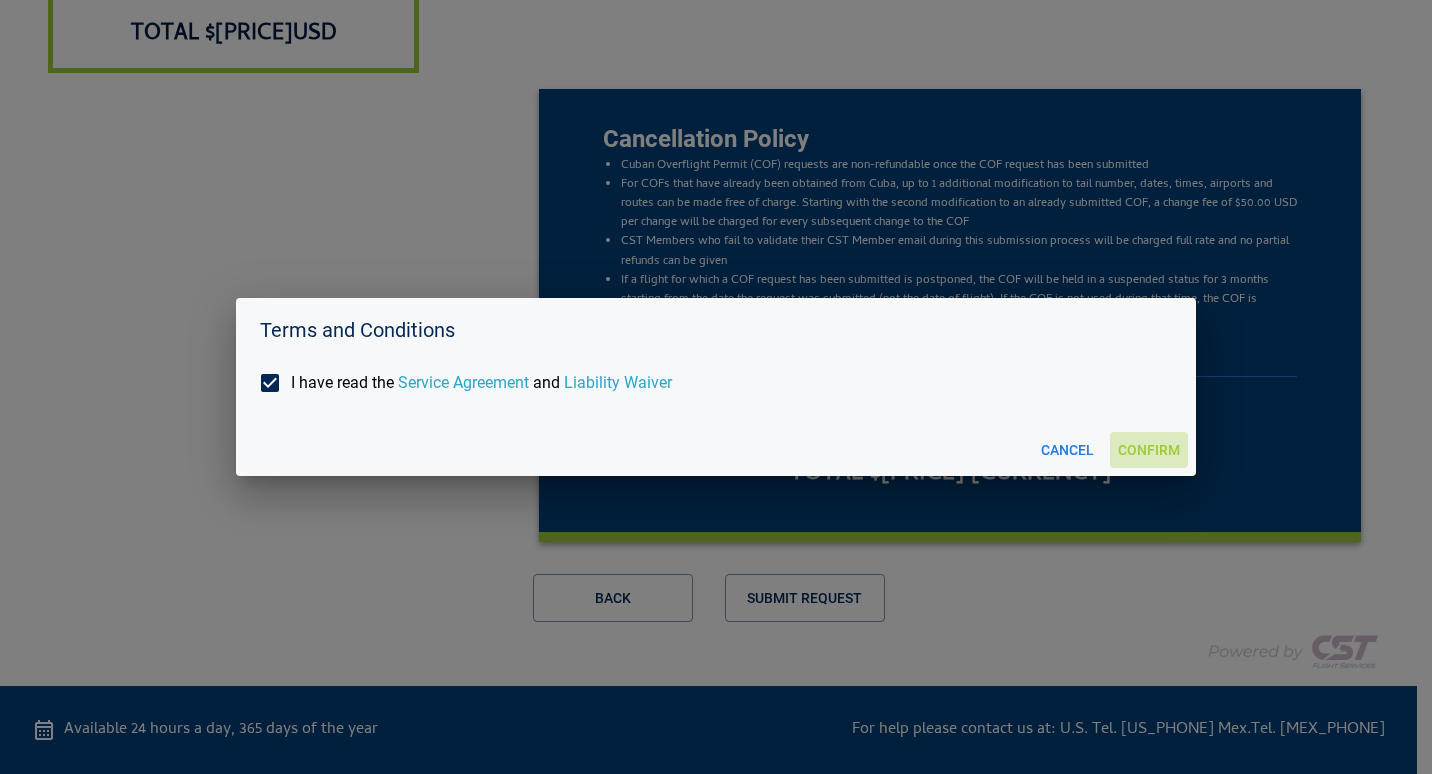 click on "Confirm" at bounding box center [1149, 450] 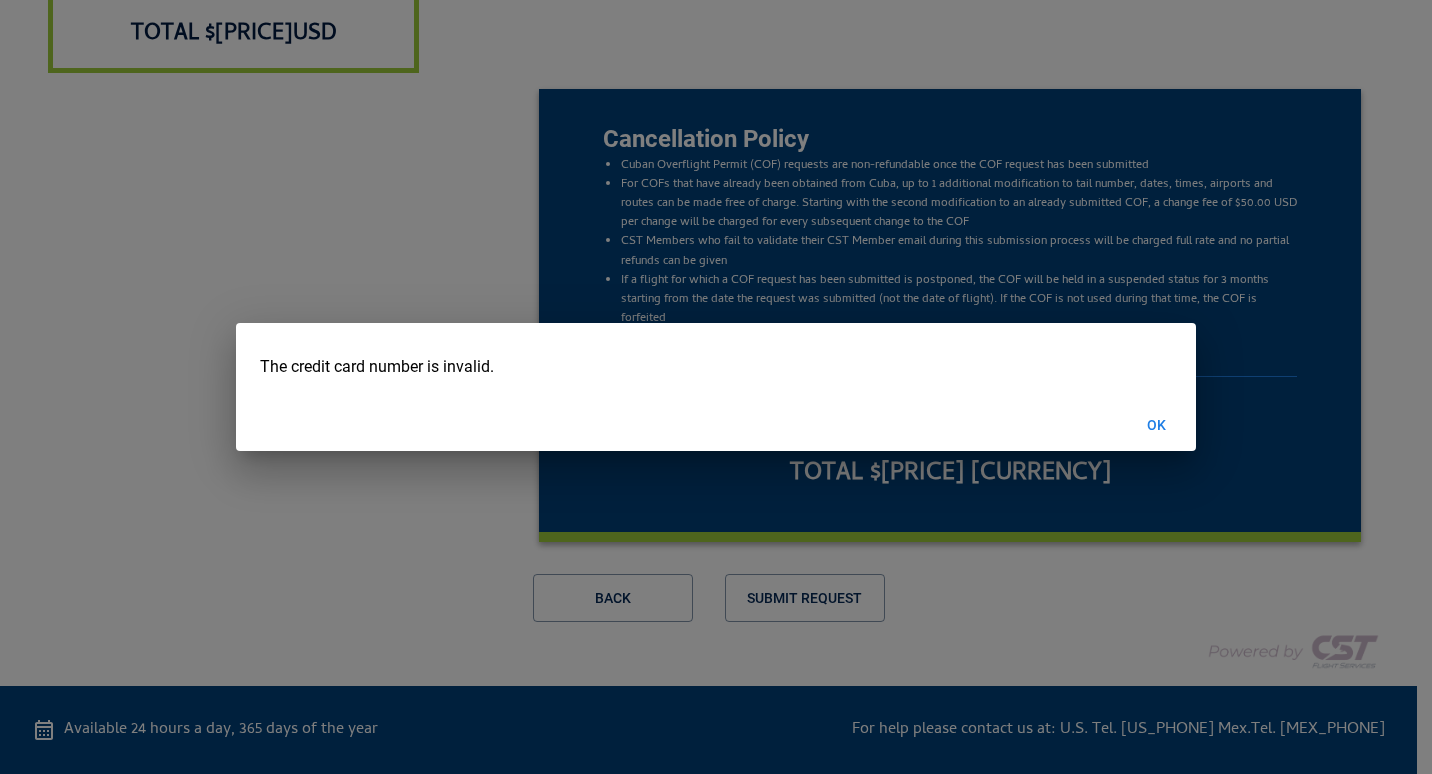 click on "OK" at bounding box center (1156, 425) 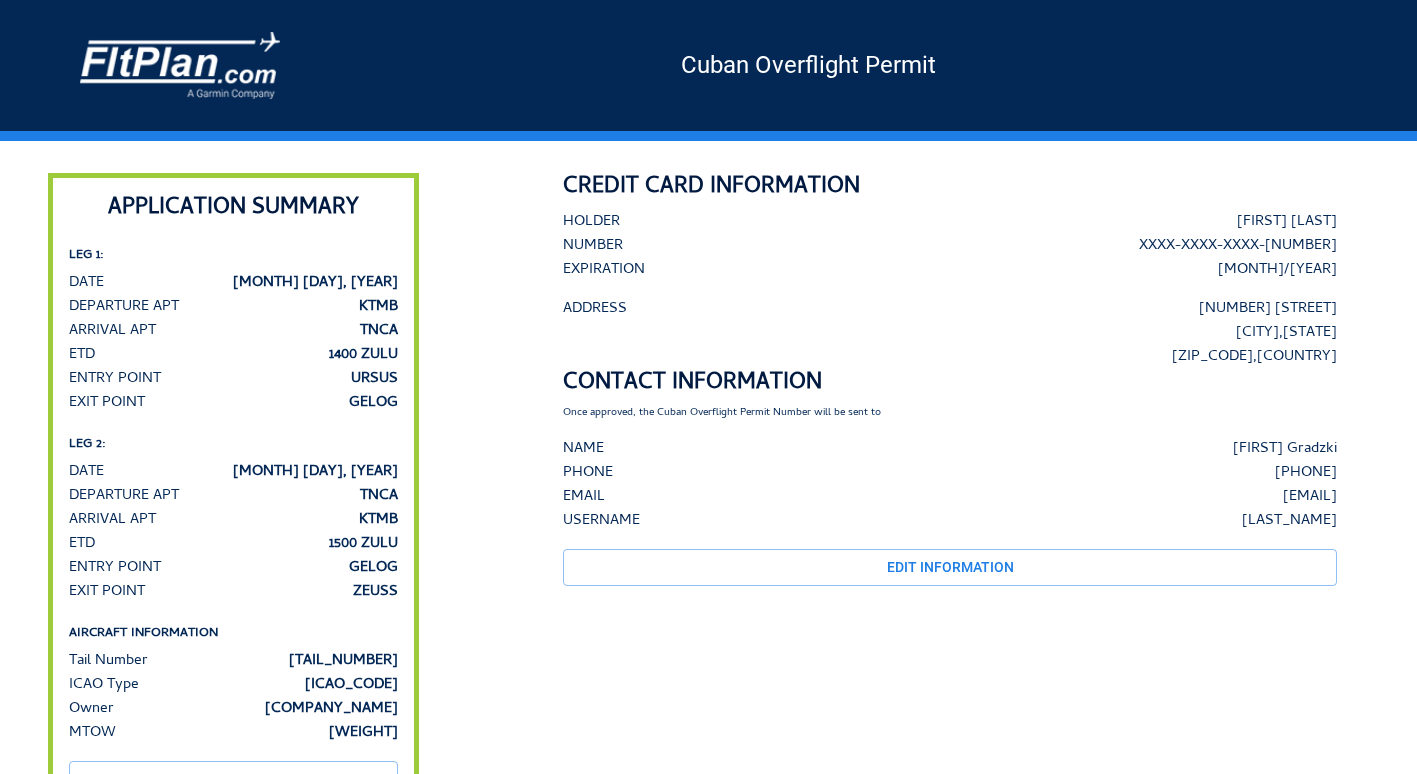 scroll, scrollTop: 100, scrollLeft: 0, axis: vertical 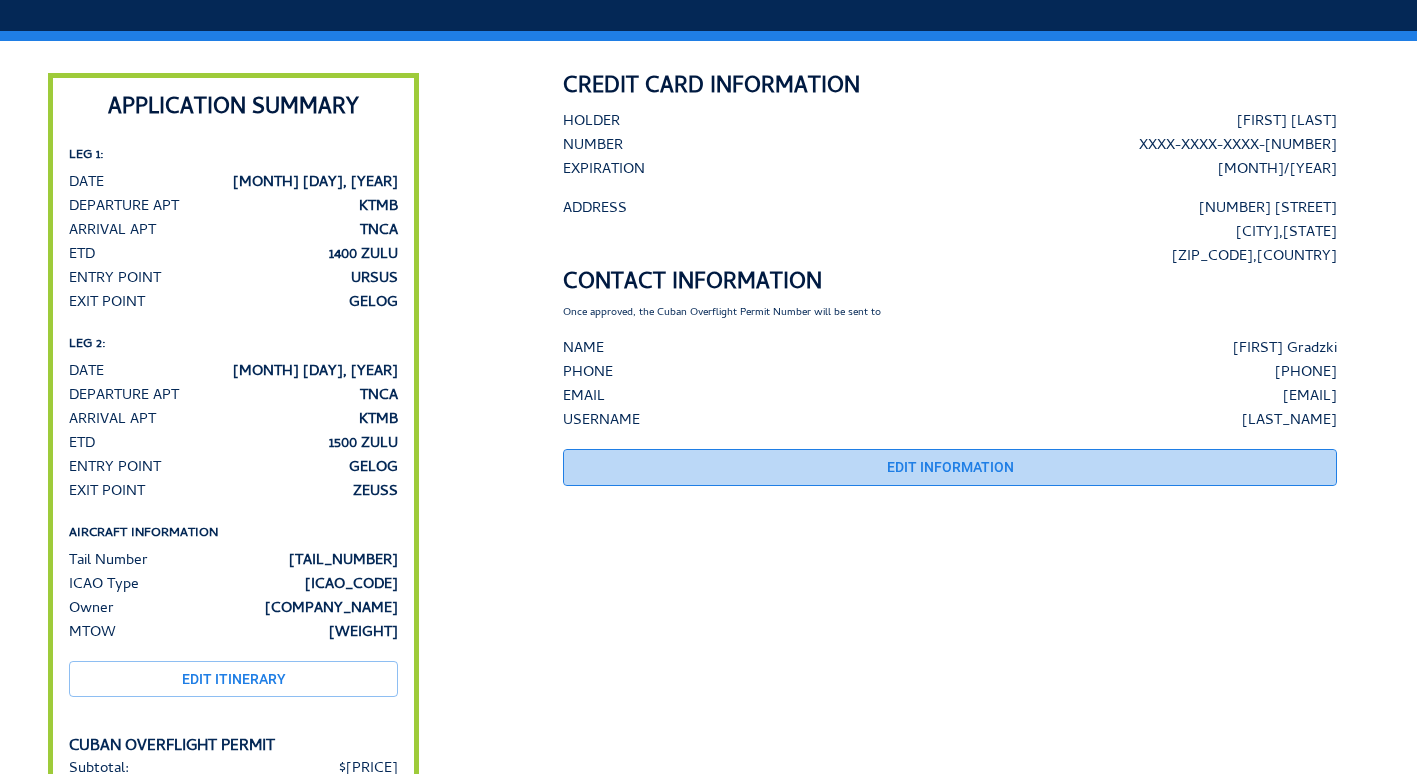 click on "EDIT INFORMATION" at bounding box center (950, 467) 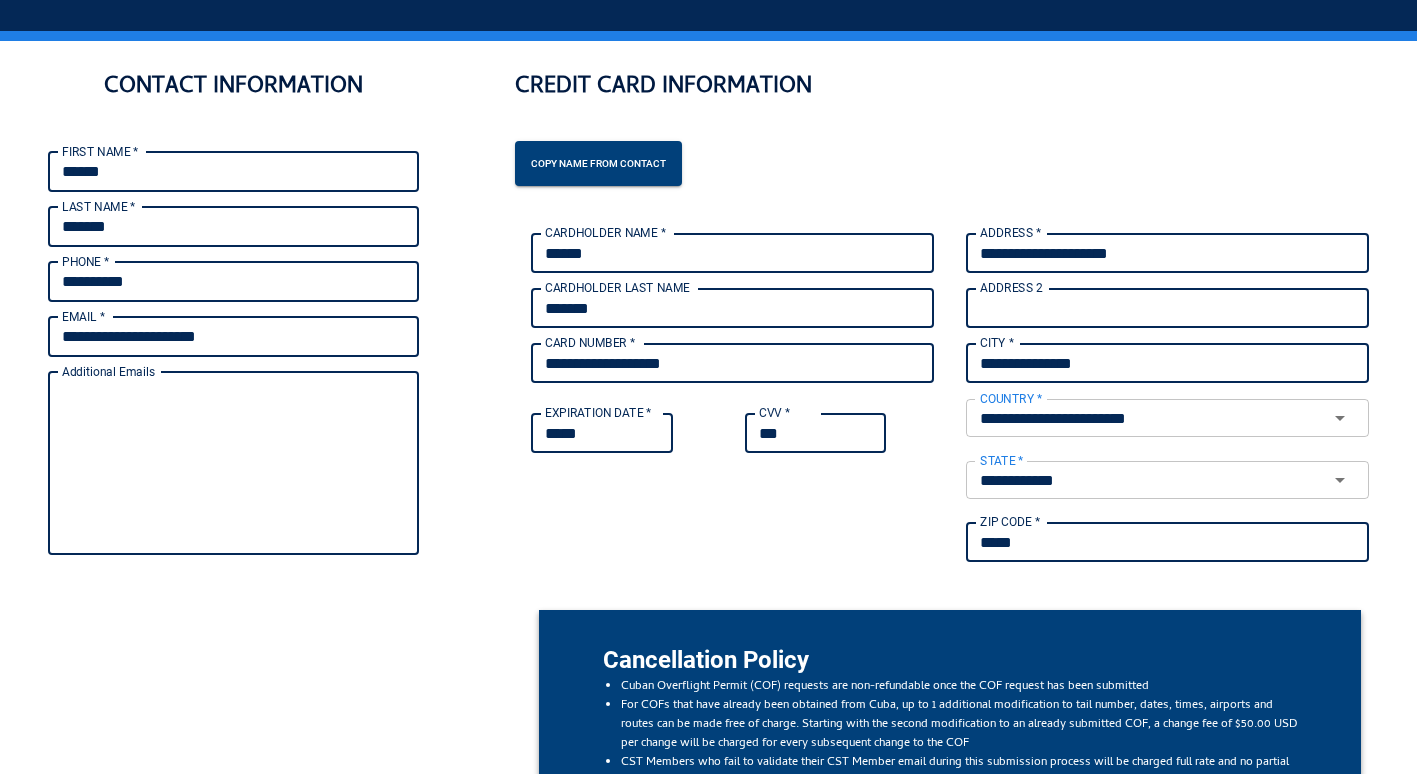 click on "**********" at bounding box center [732, 363] 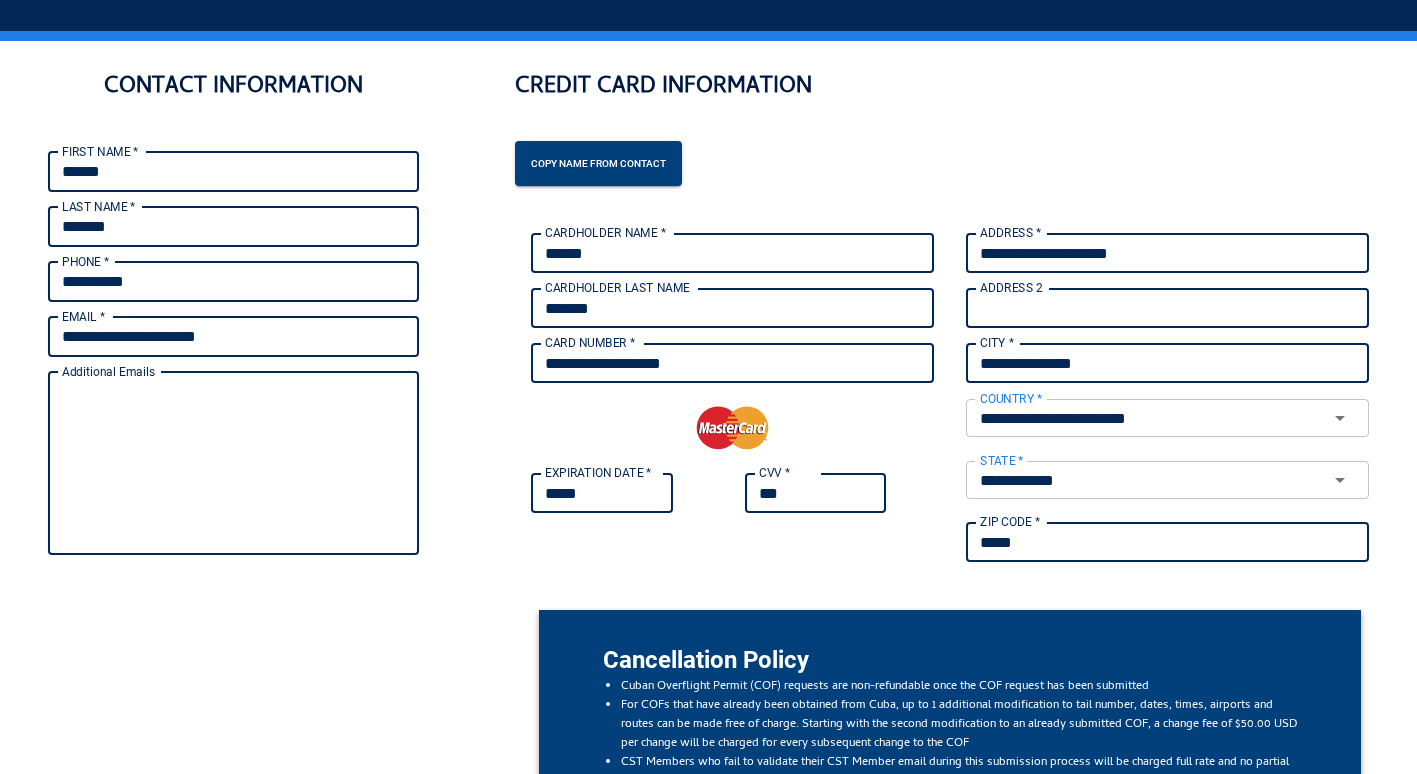 type on "**********" 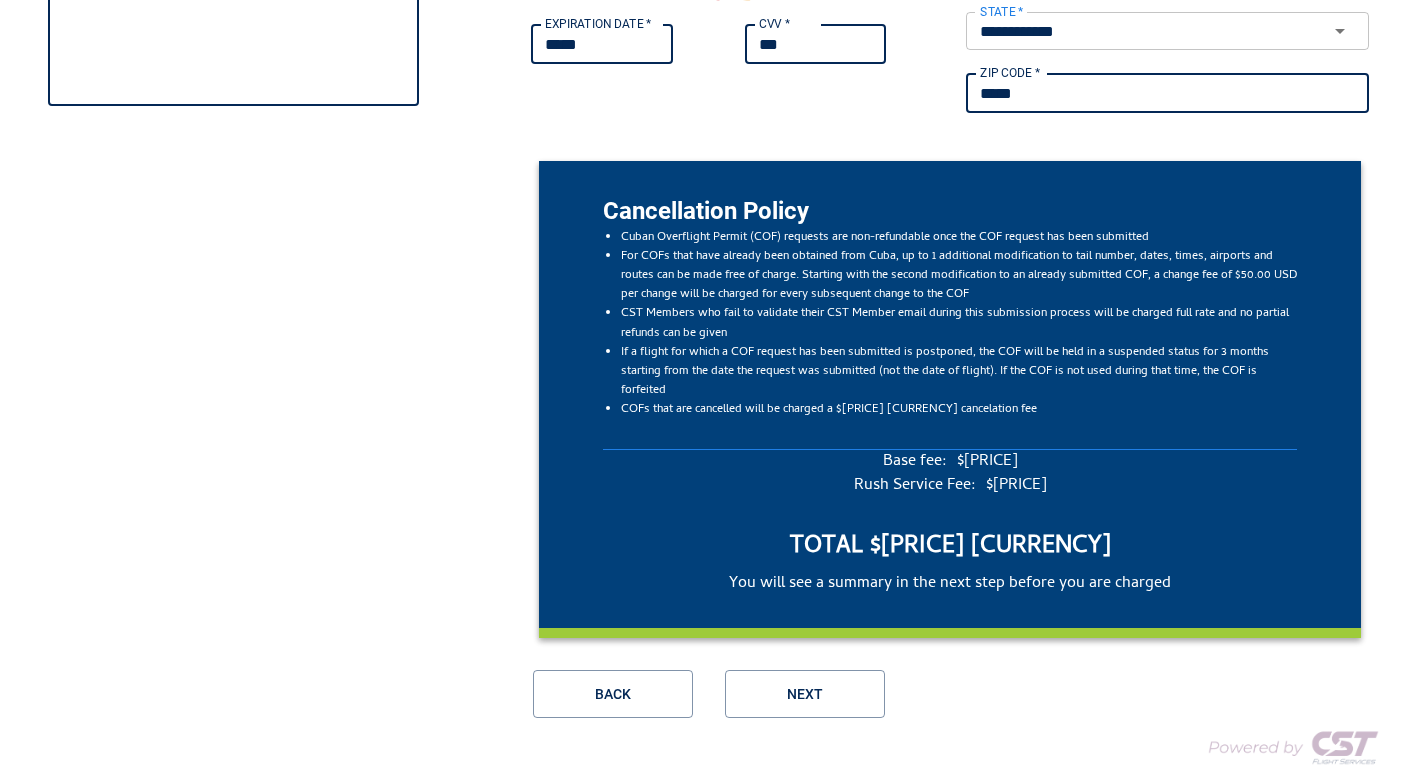 scroll, scrollTop: 600, scrollLeft: 0, axis: vertical 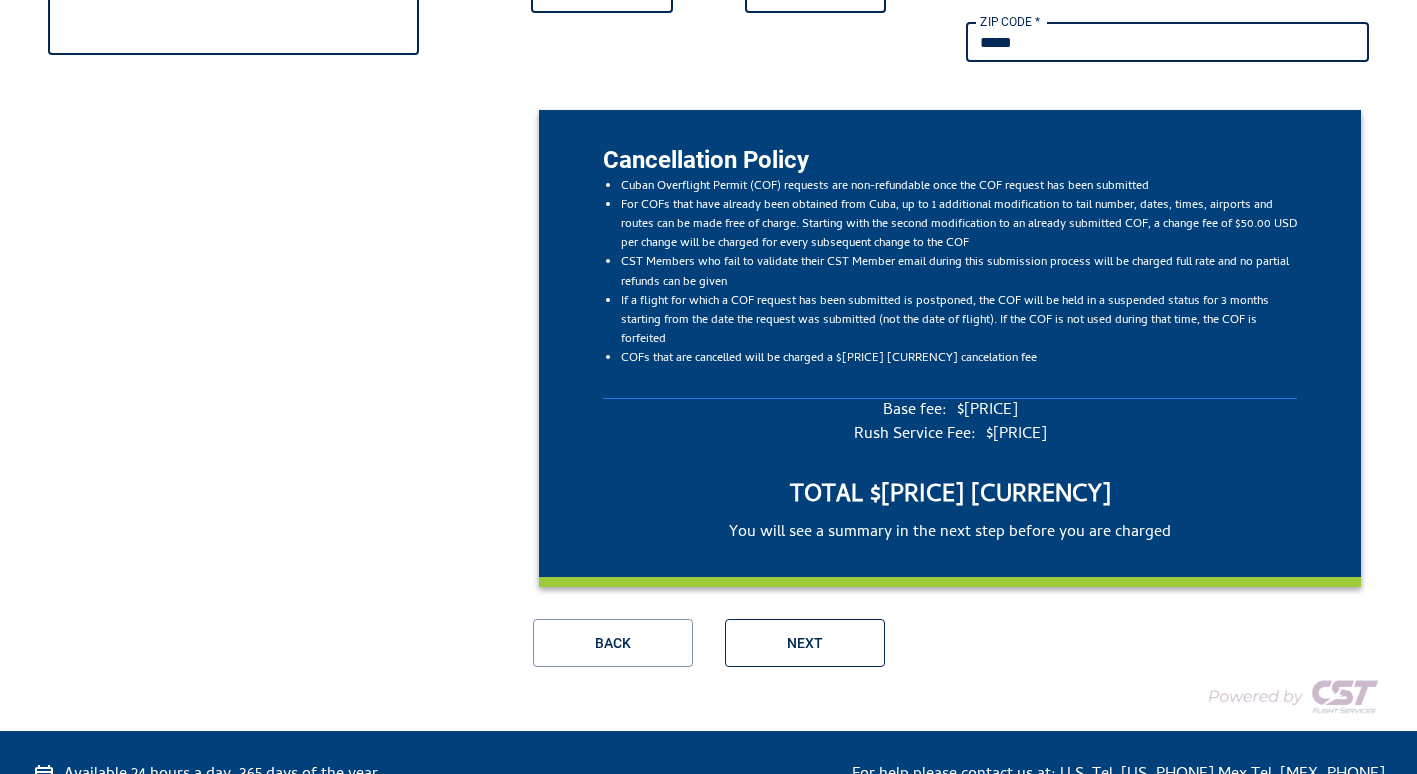 click on "Next" at bounding box center (805, 643) 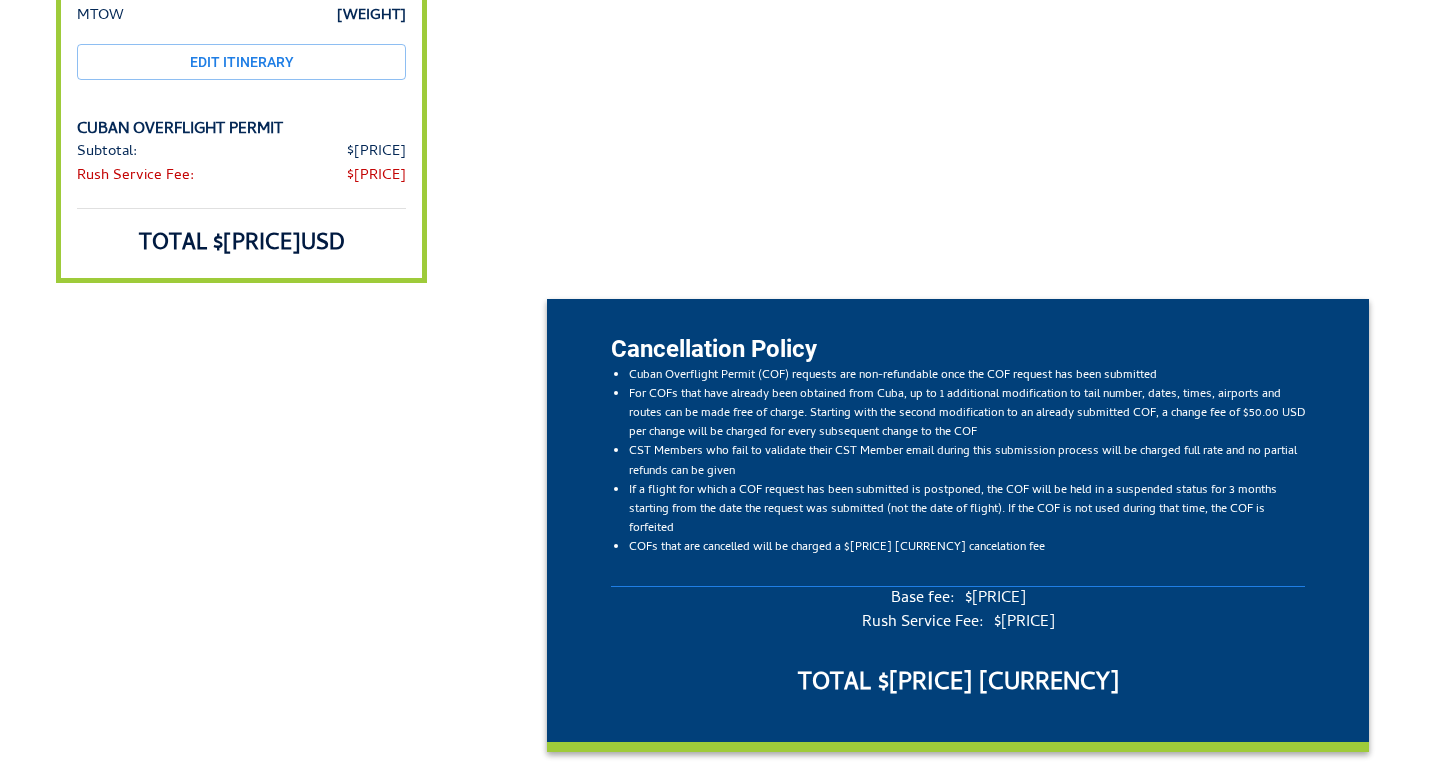 scroll, scrollTop: 927, scrollLeft: 0, axis: vertical 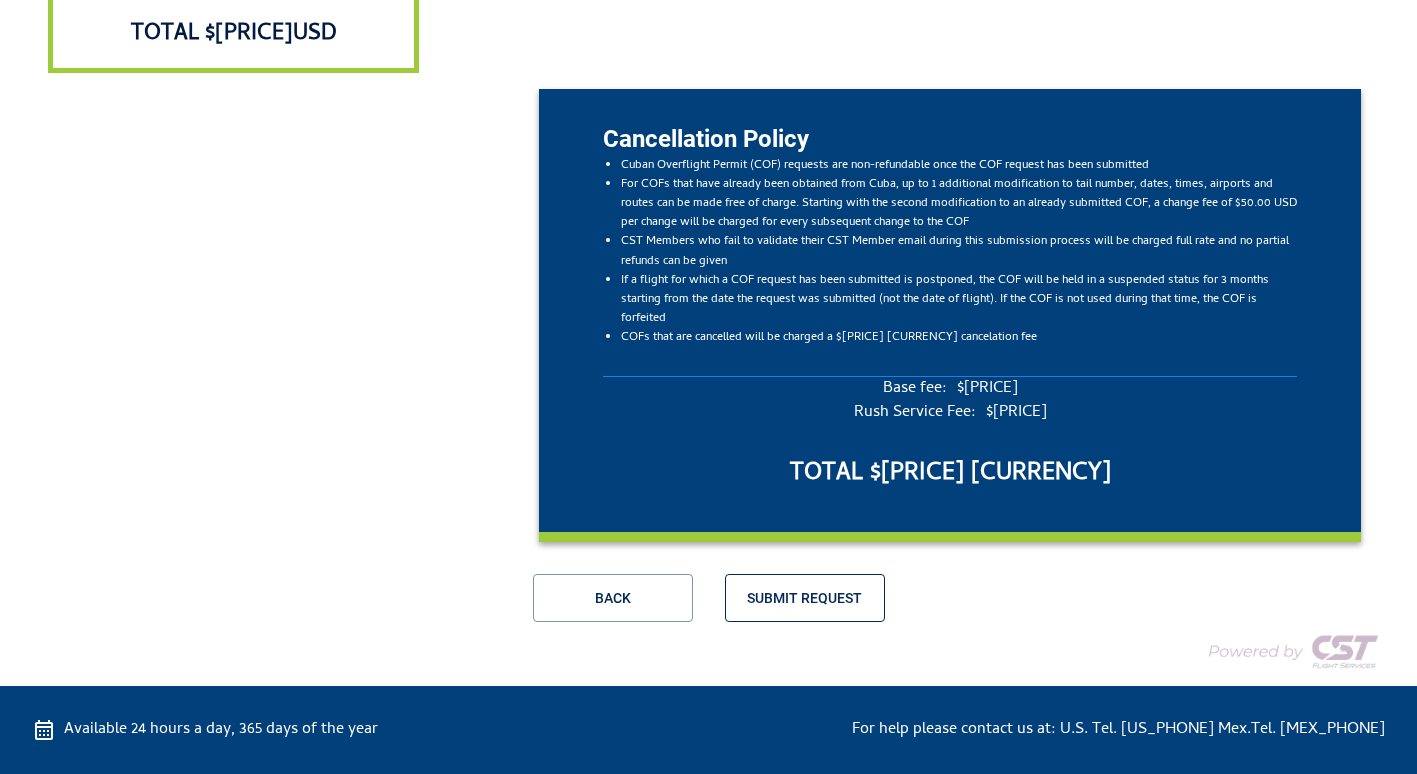 click on "Submit Request" at bounding box center [805, 598] 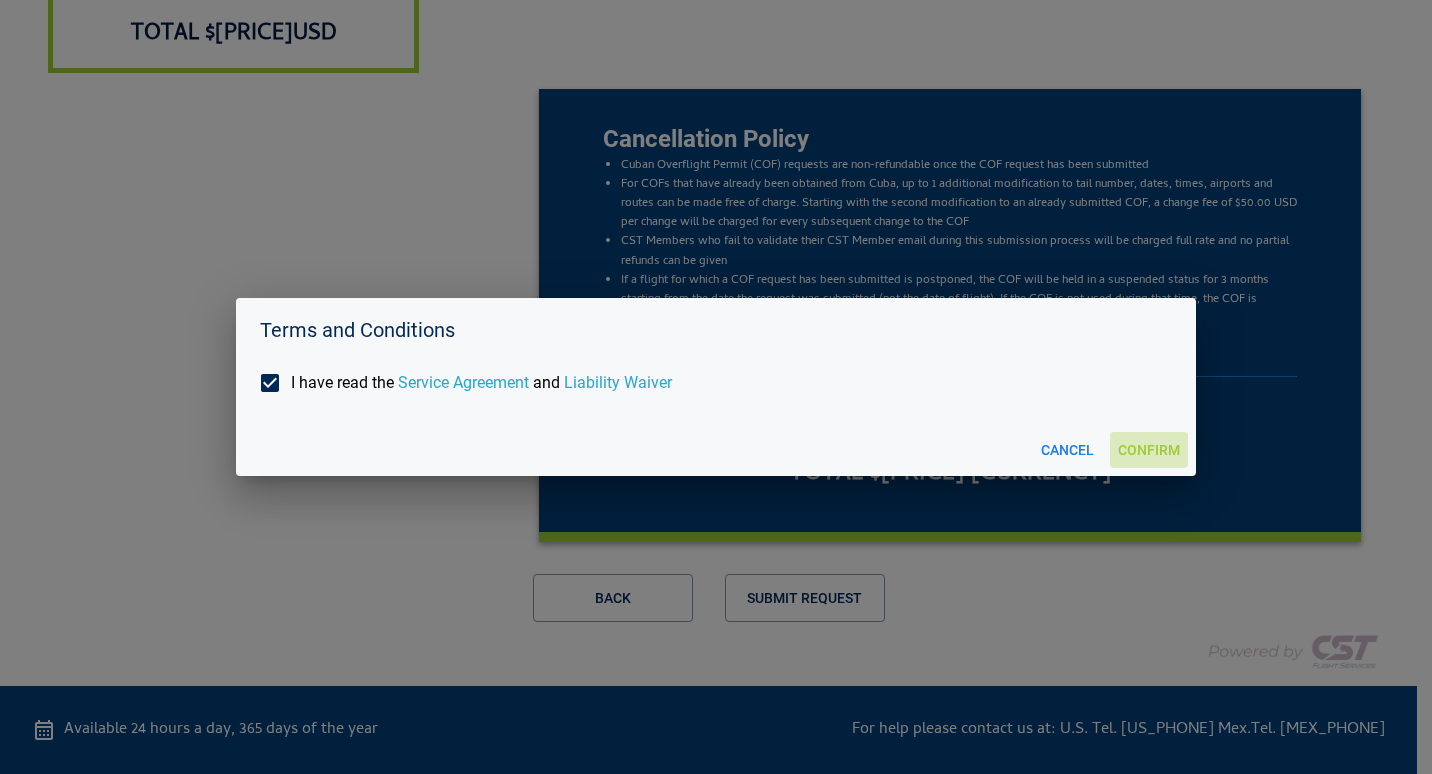 click on "Confirm" at bounding box center (1149, 450) 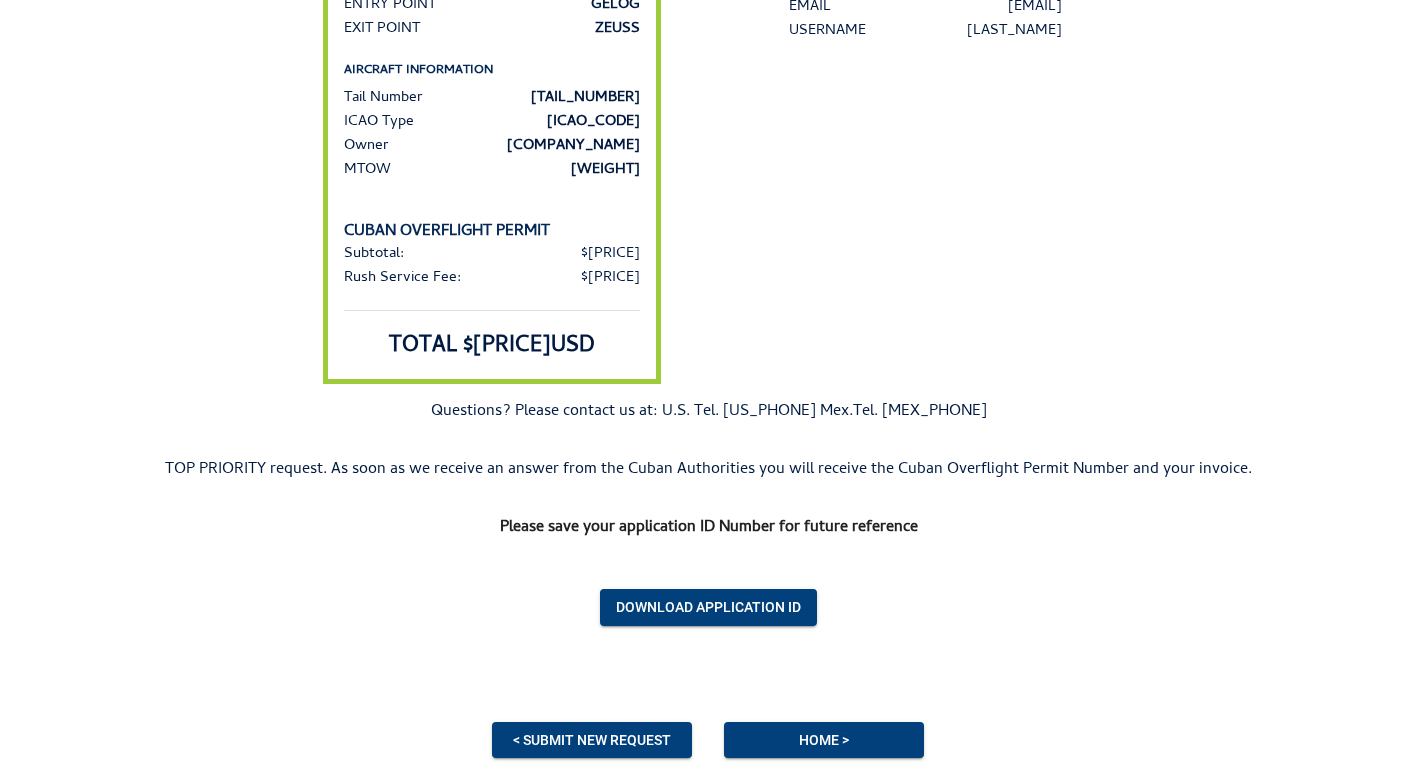 scroll, scrollTop: 645, scrollLeft: 0, axis: vertical 